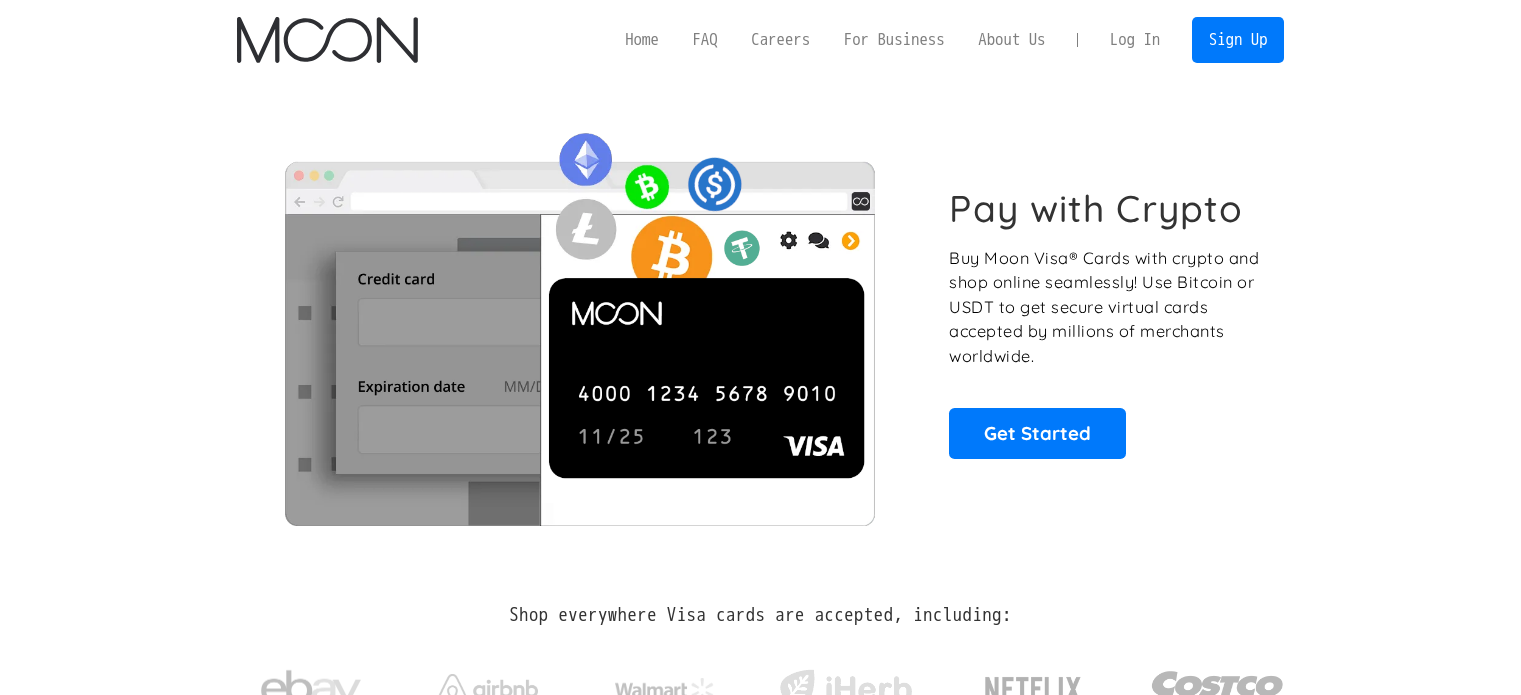 scroll, scrollTop: 0, scrollLeft: 0, axis: both 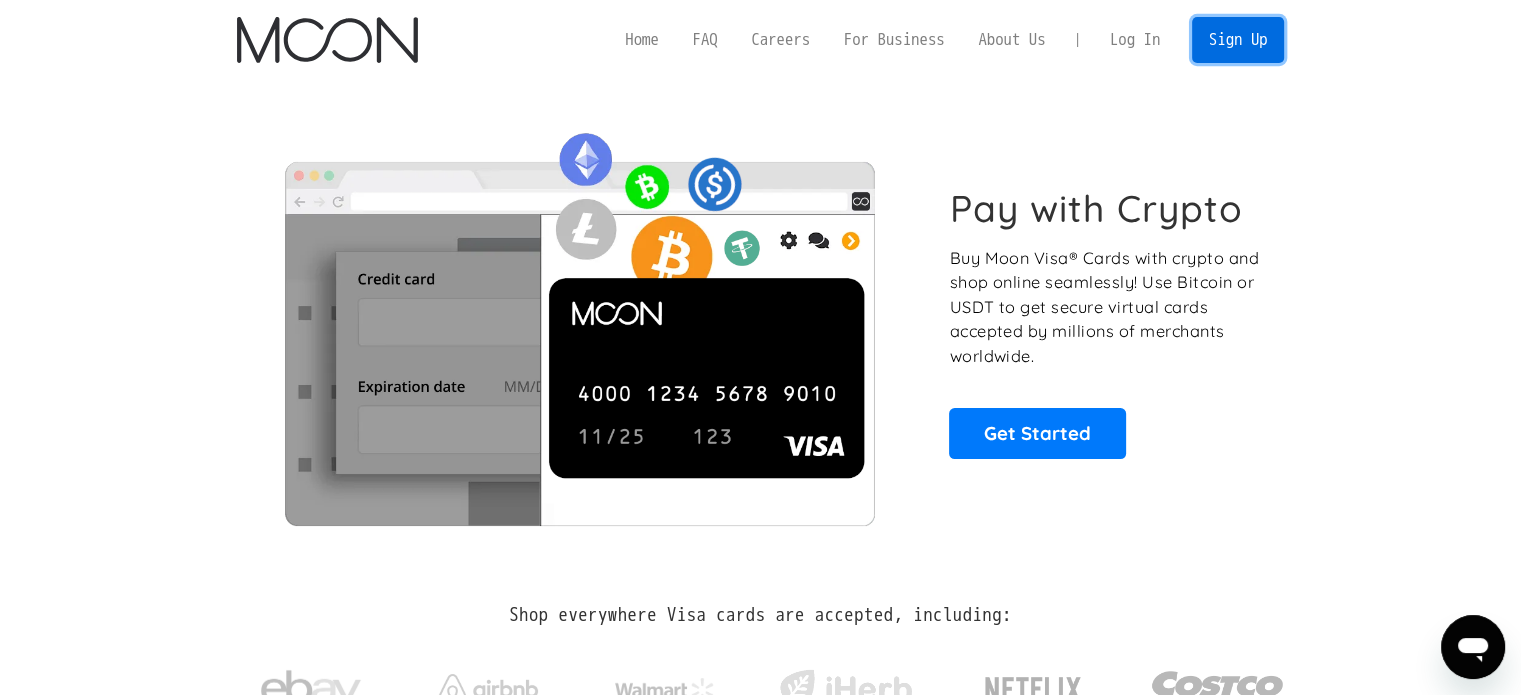 click on "Sign Up" at bounding box center (1238, 39) 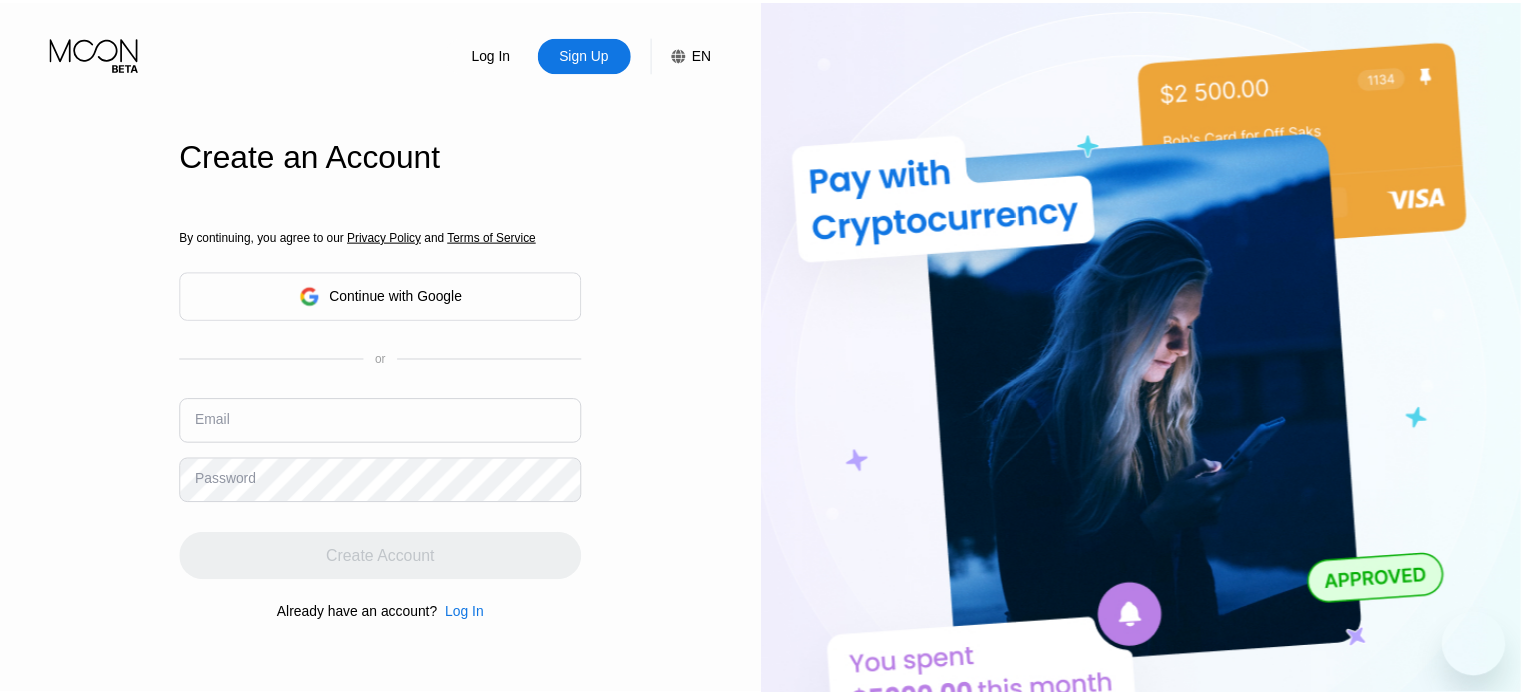 scroll, scrollTop: 0, scrollLeft: 0, axis: both 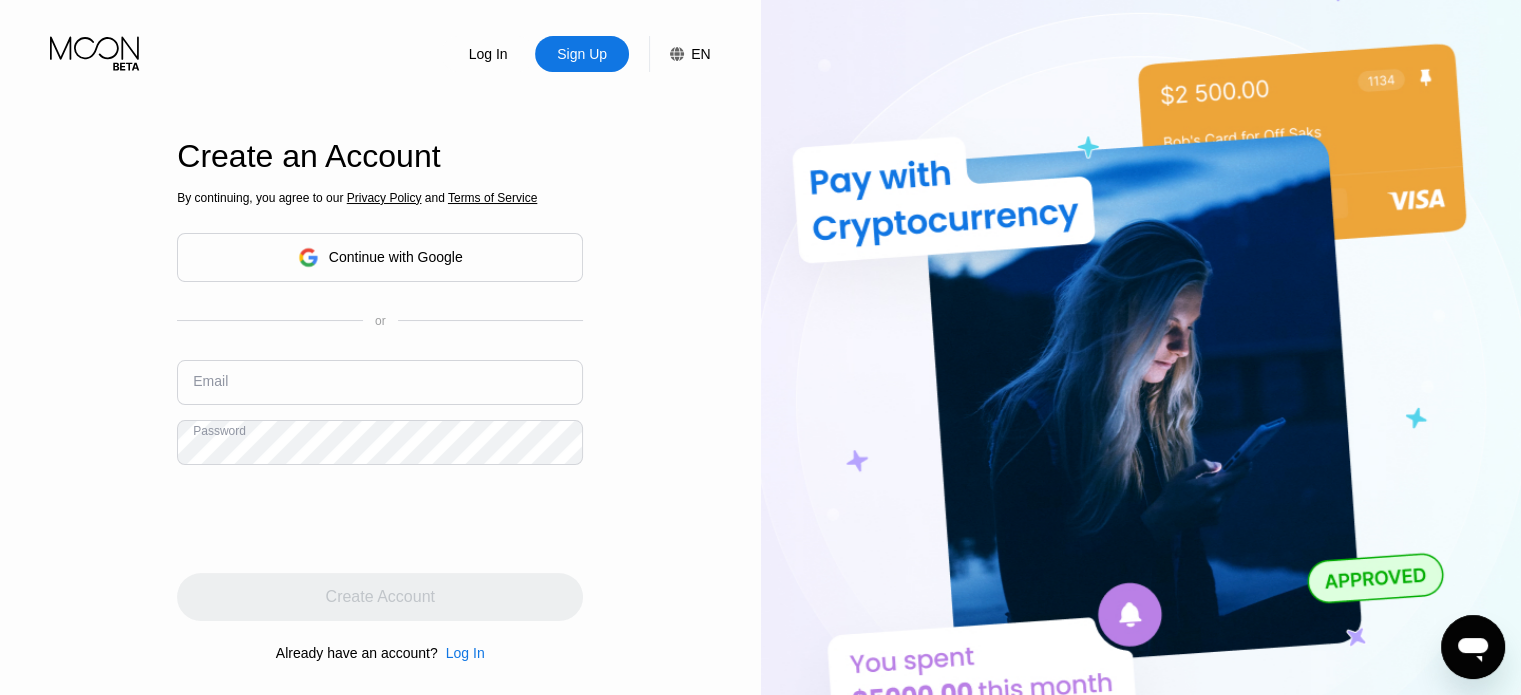 click at bounding box center (380, 382) 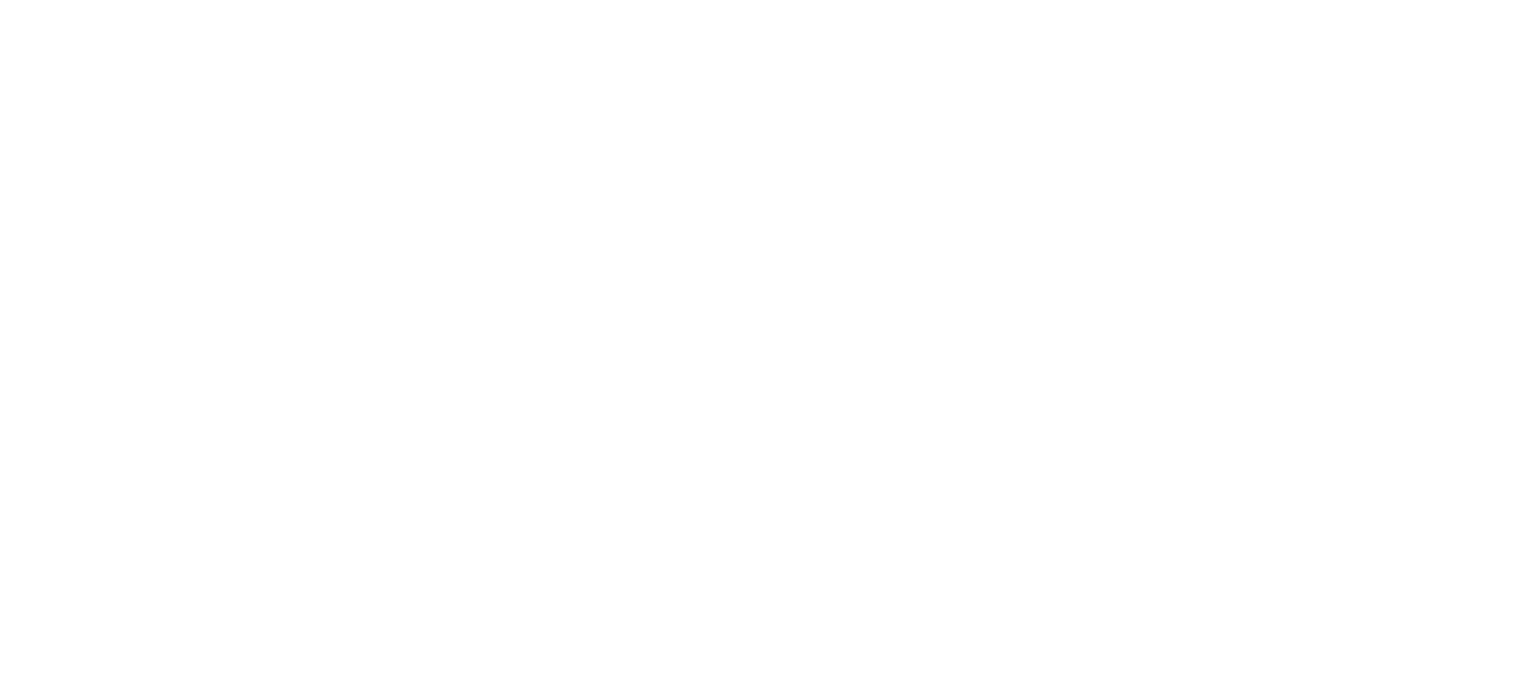 scroll, scrollTop: 0, scrollLeft: 0, axis: both 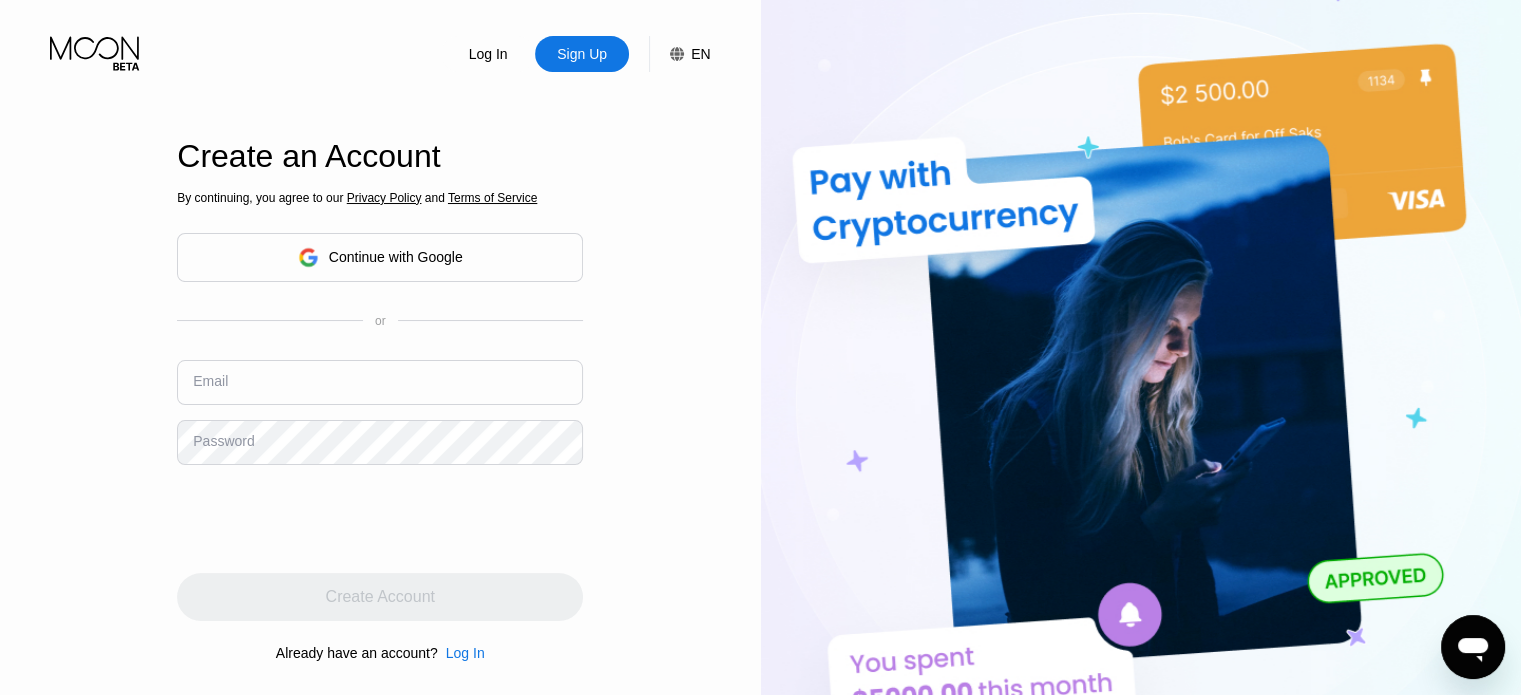 click at bounding box center [380, 382] 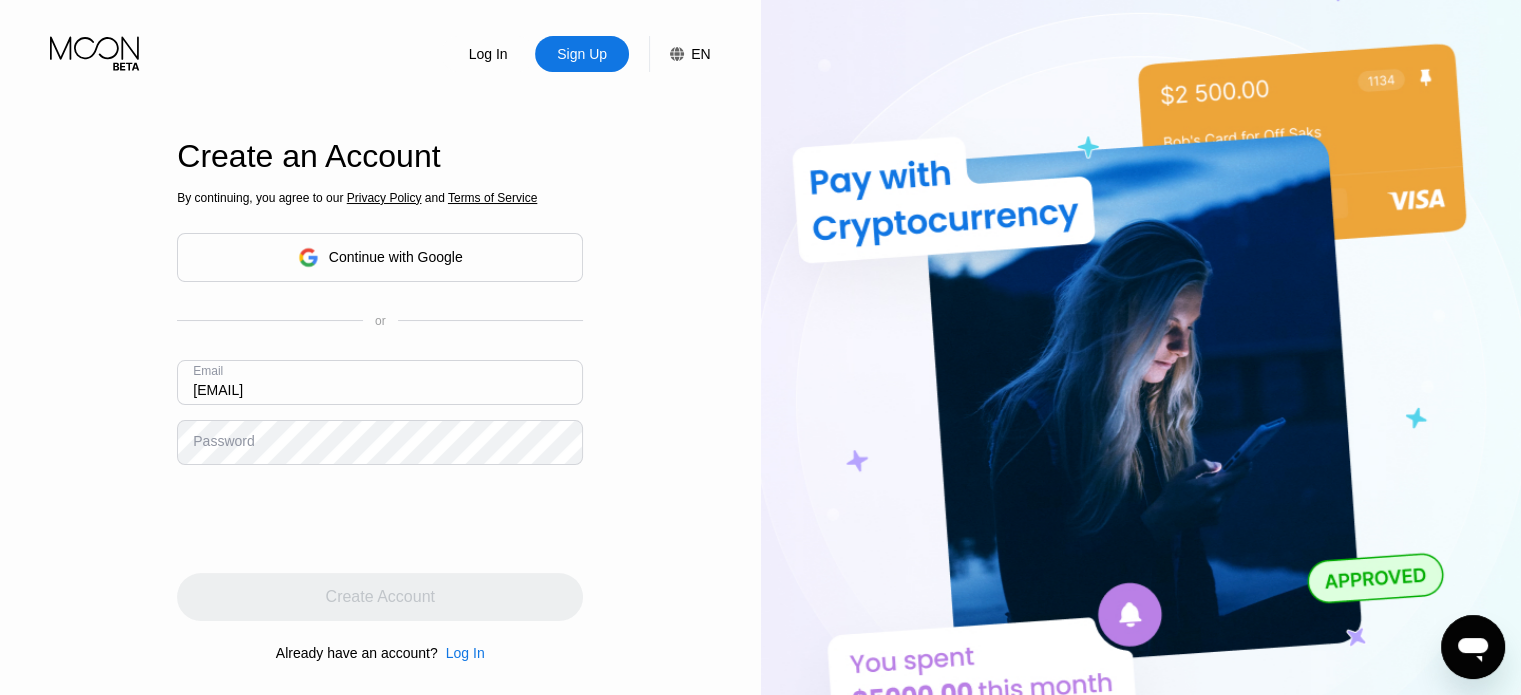 type on "[USERNAME]@example.com" 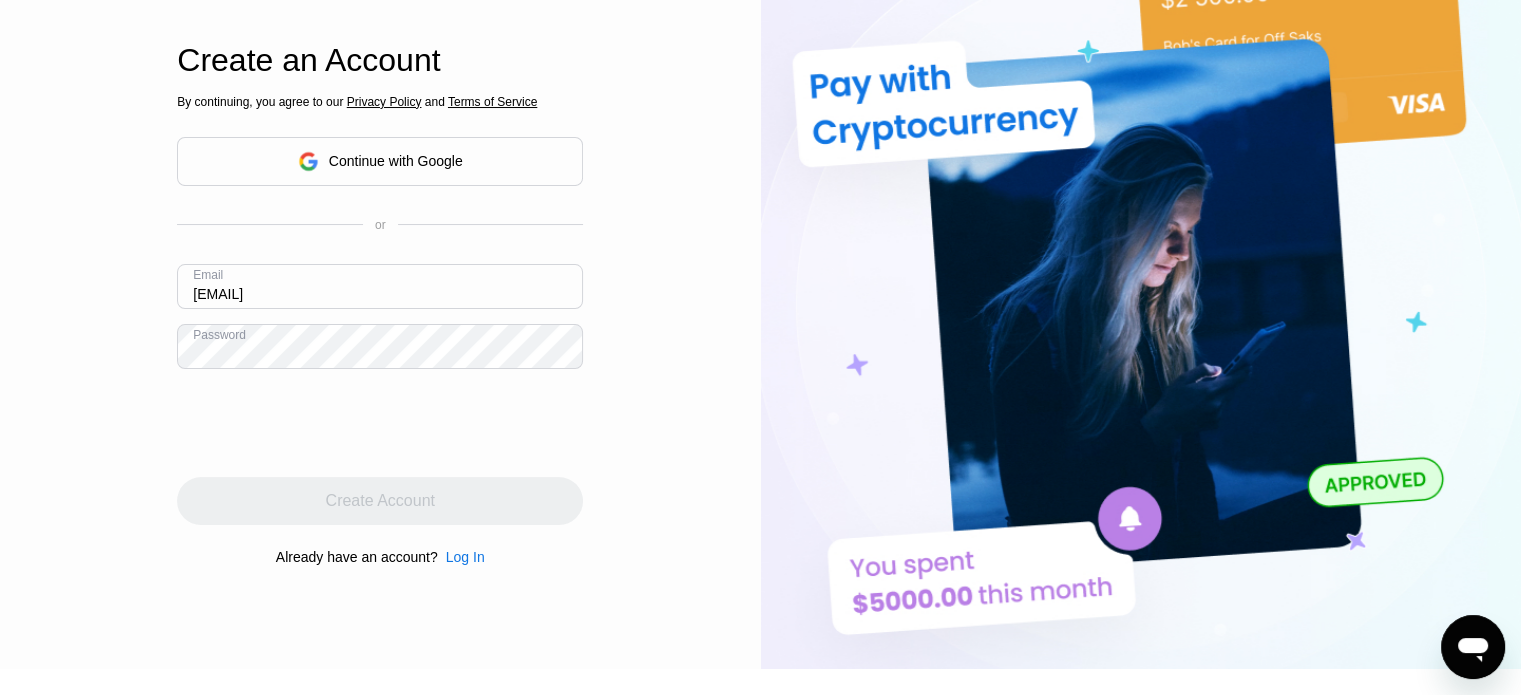scroll, scrollTop: 100, scrollLeft: 0, axis: vertical 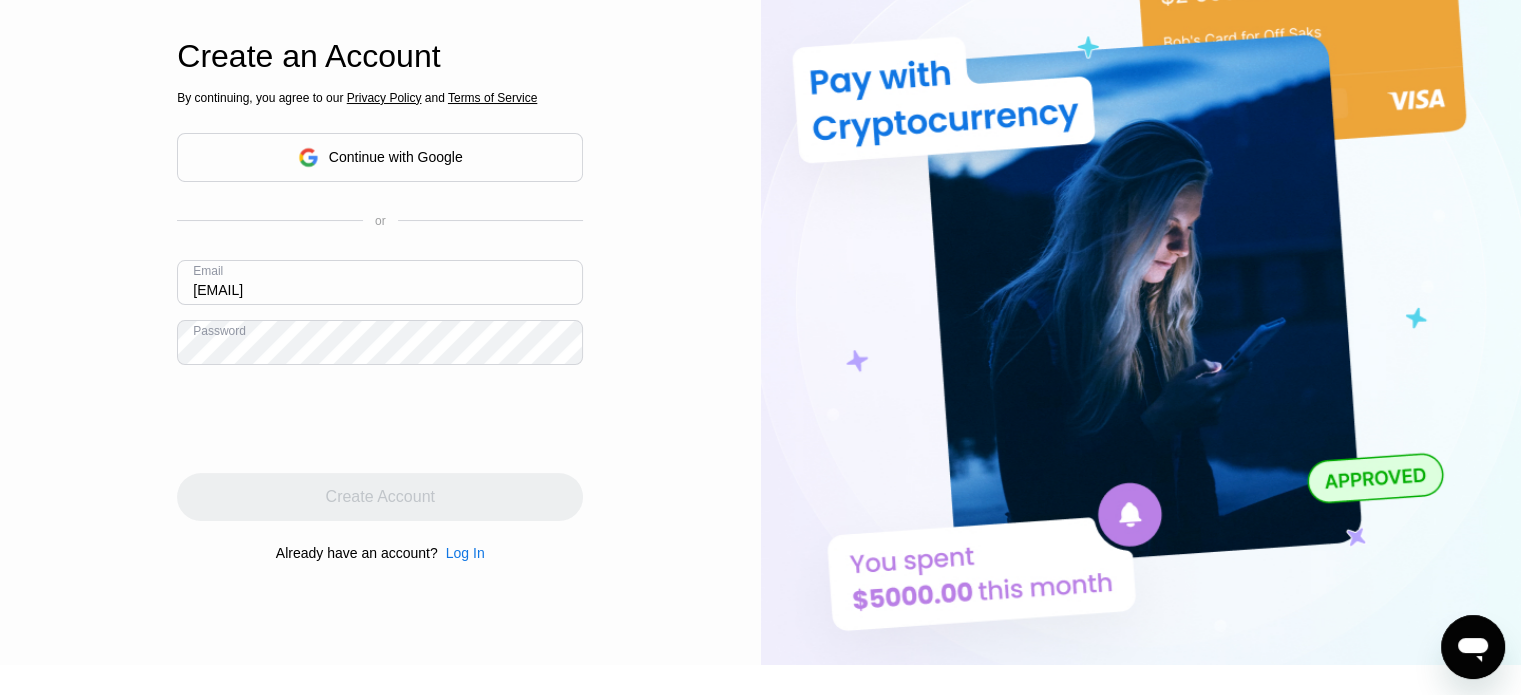 click on "Log In Sign Up EN Language Select an item Save Create an Account By continuing, you agree to our   Privacy Policy   and   Terms of Service Continue with Google or Email willyoro21@gmail.com Password Create Account Already have an account? Log In" at bounding box center (380, 282) 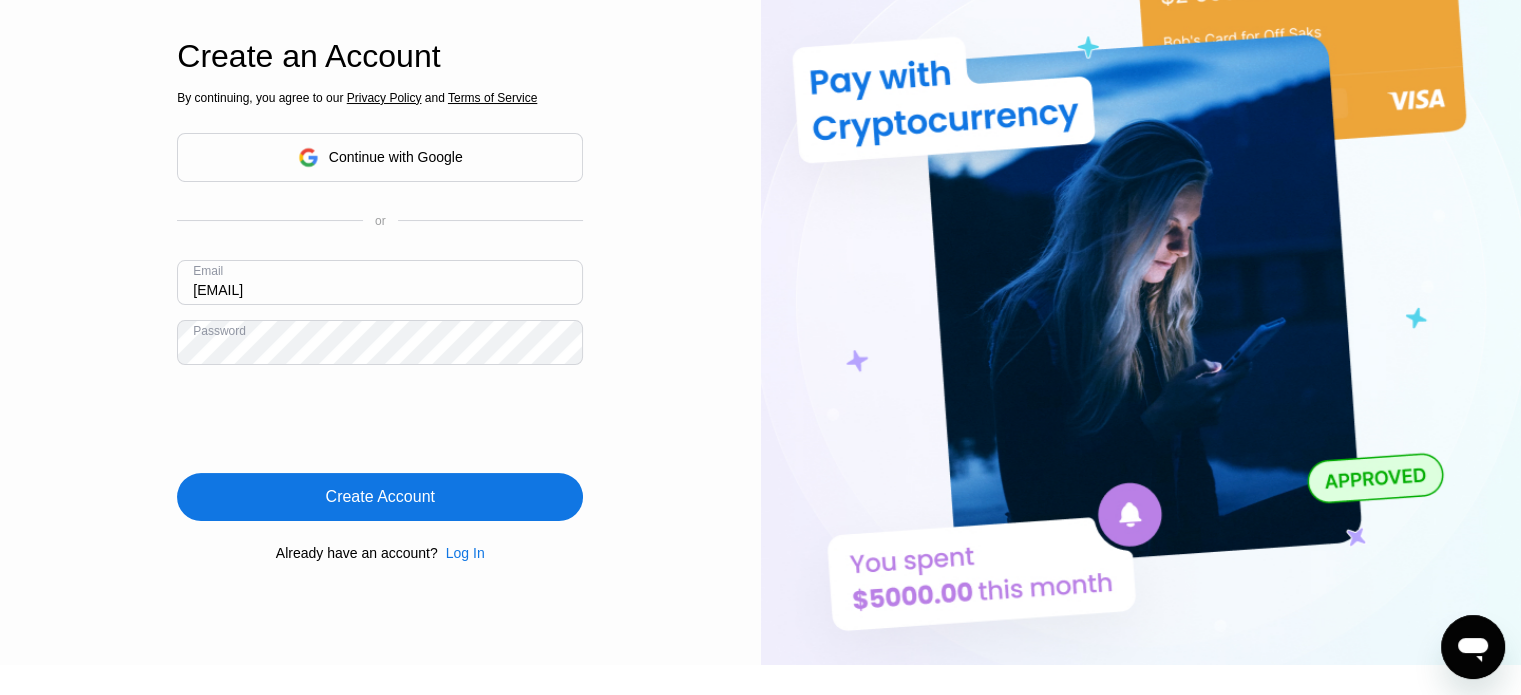 click on "Create Account" at bounding box center (380, 497) 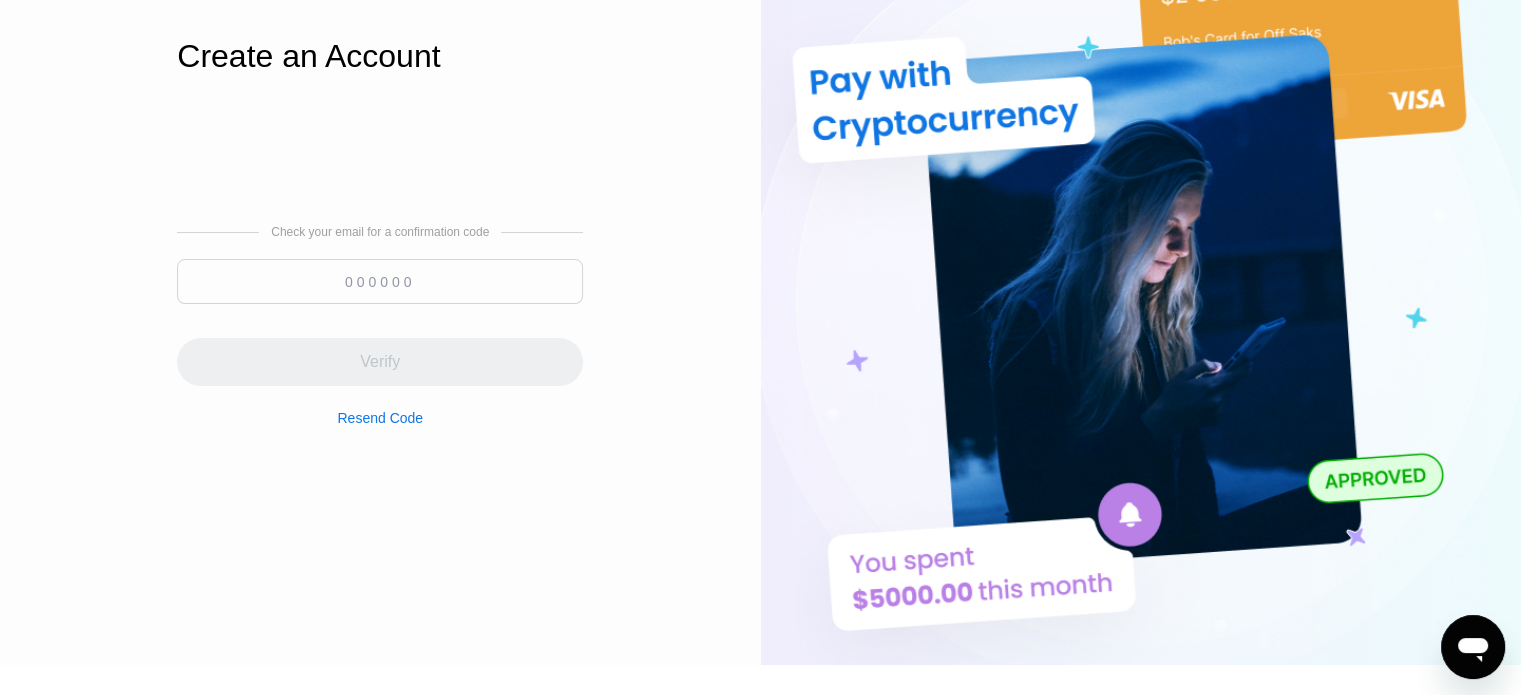 click at bounding box center [380, 281] 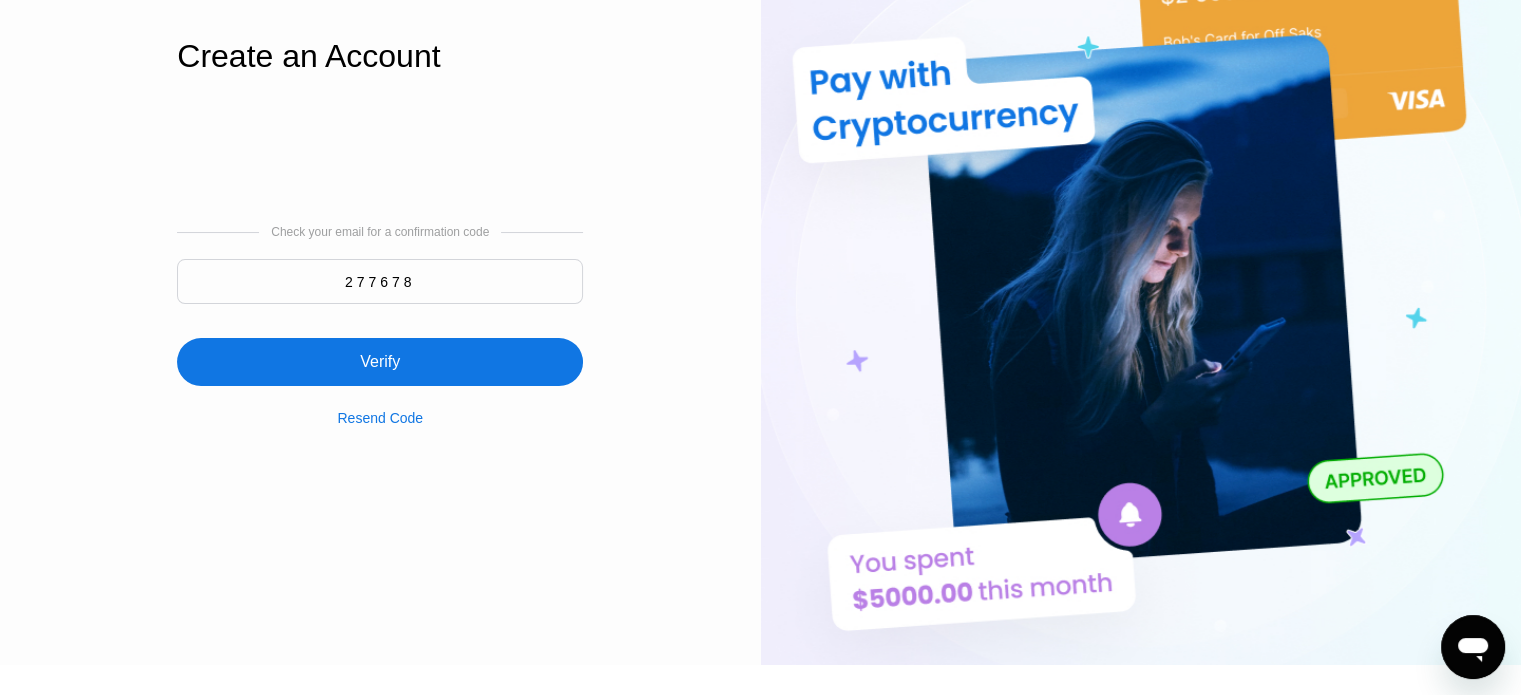 type on "277678" 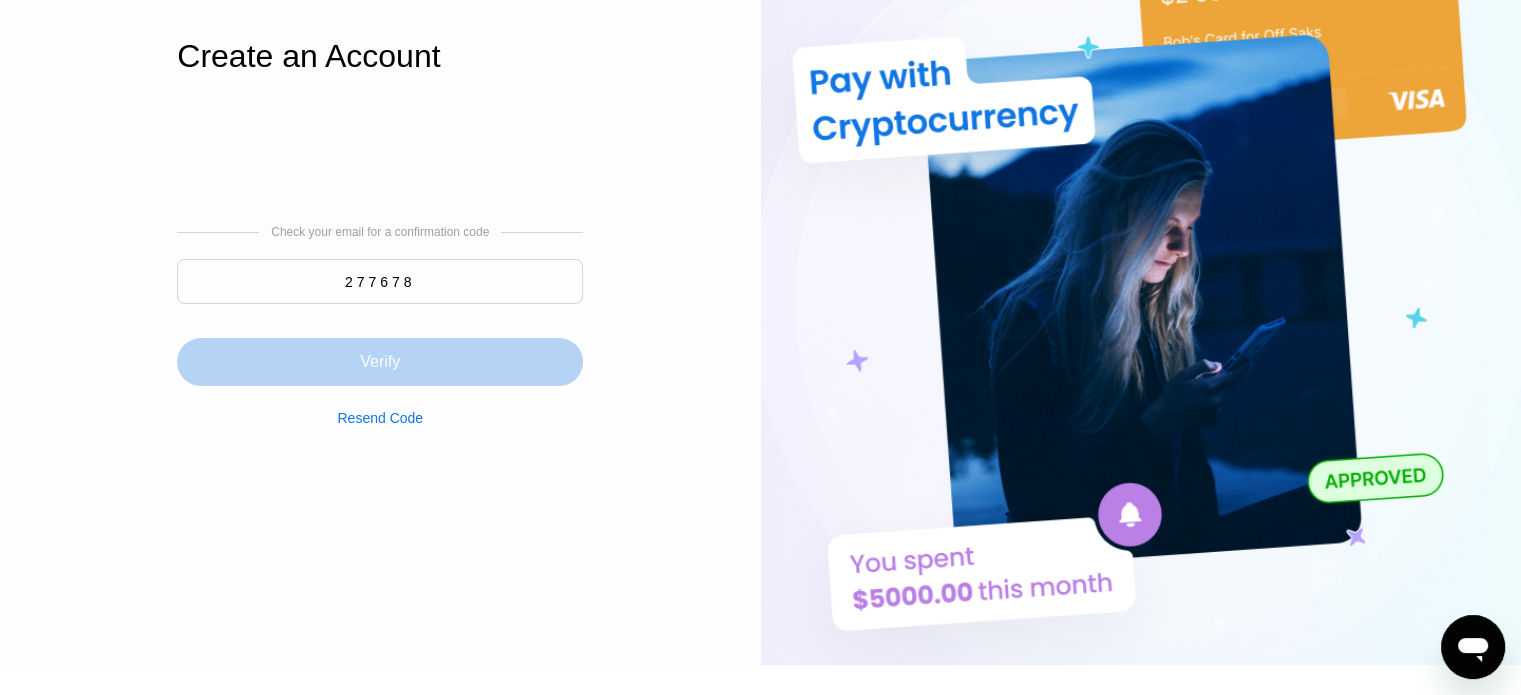 click on "Verify" at bounding box center (380, 362) 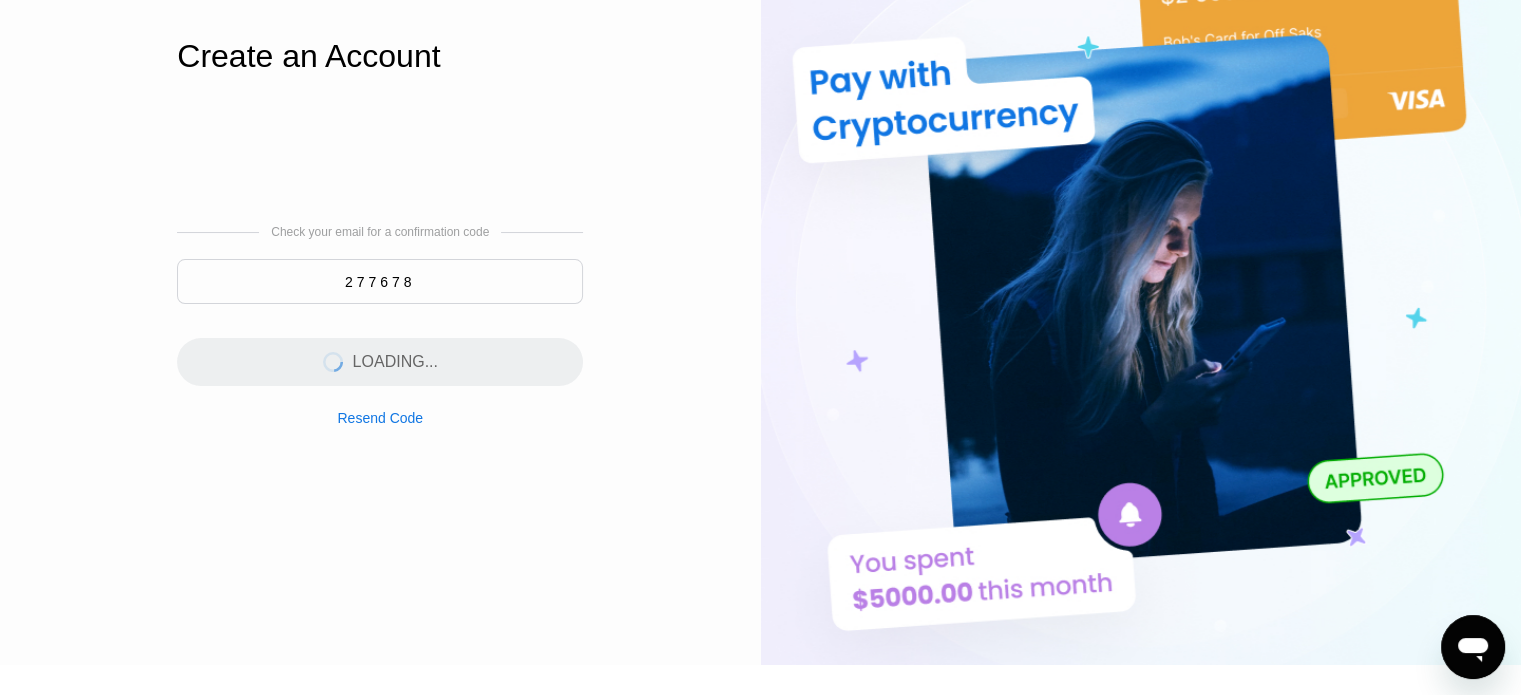 scroll, scrollTop: 0, scrollLeft: 0, axis: both 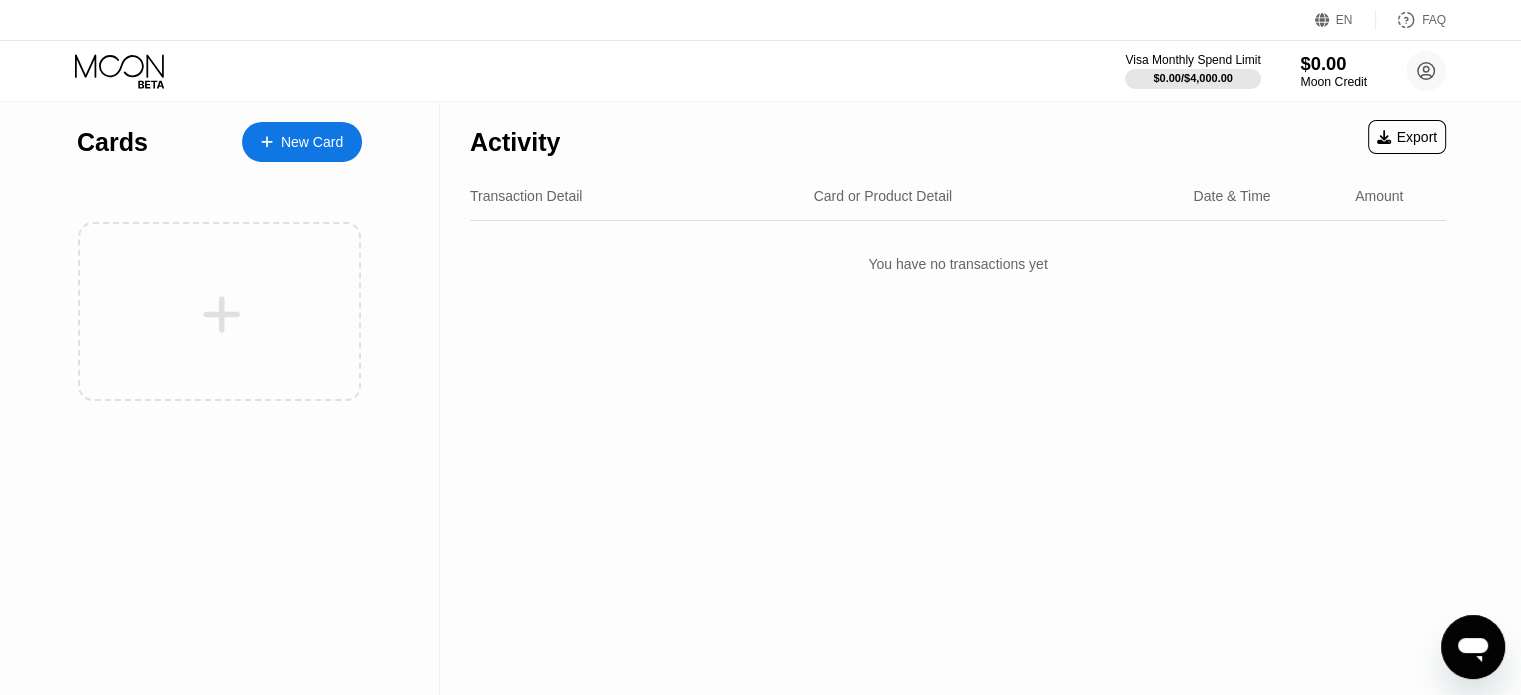 click on "$0.00" at bounding box center (1333, 63) 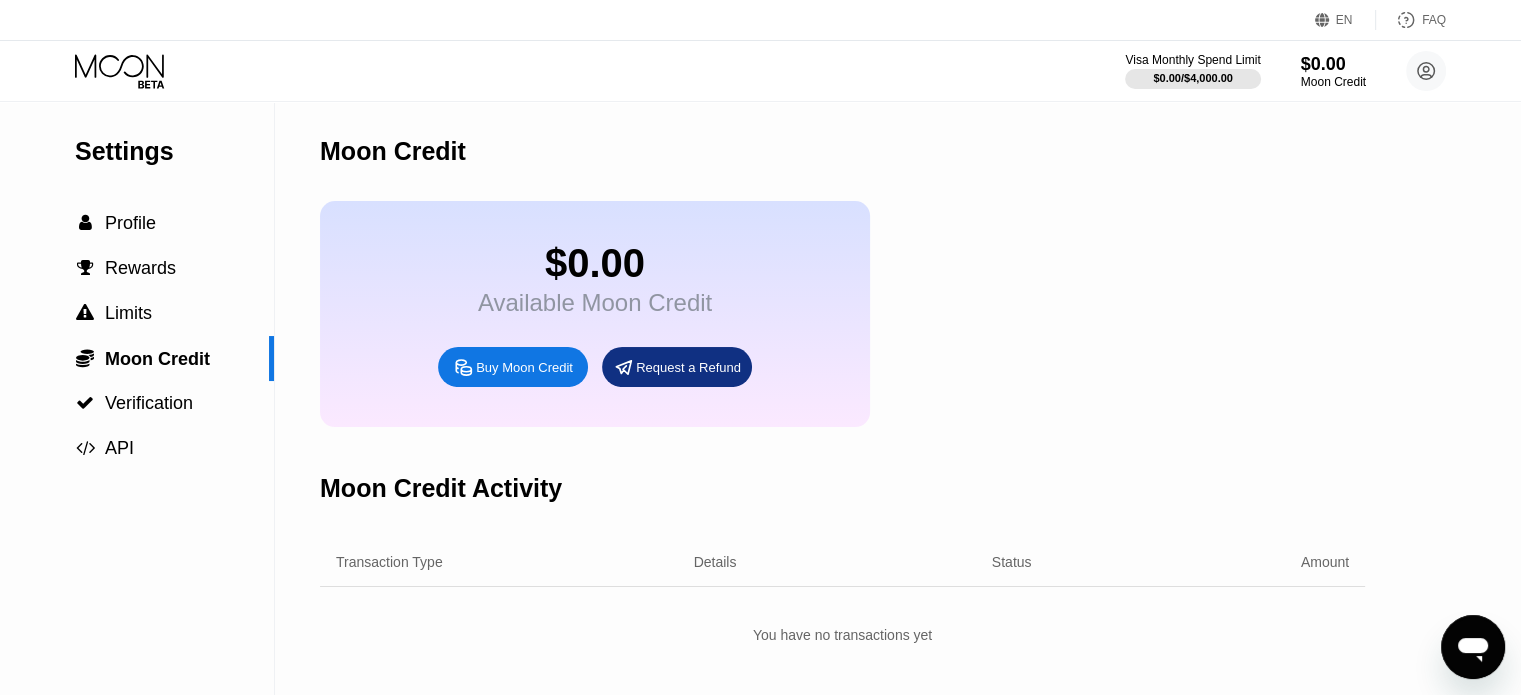 click on "Buy Moon Credit Request a Refund" at bounding box center [595, 367] 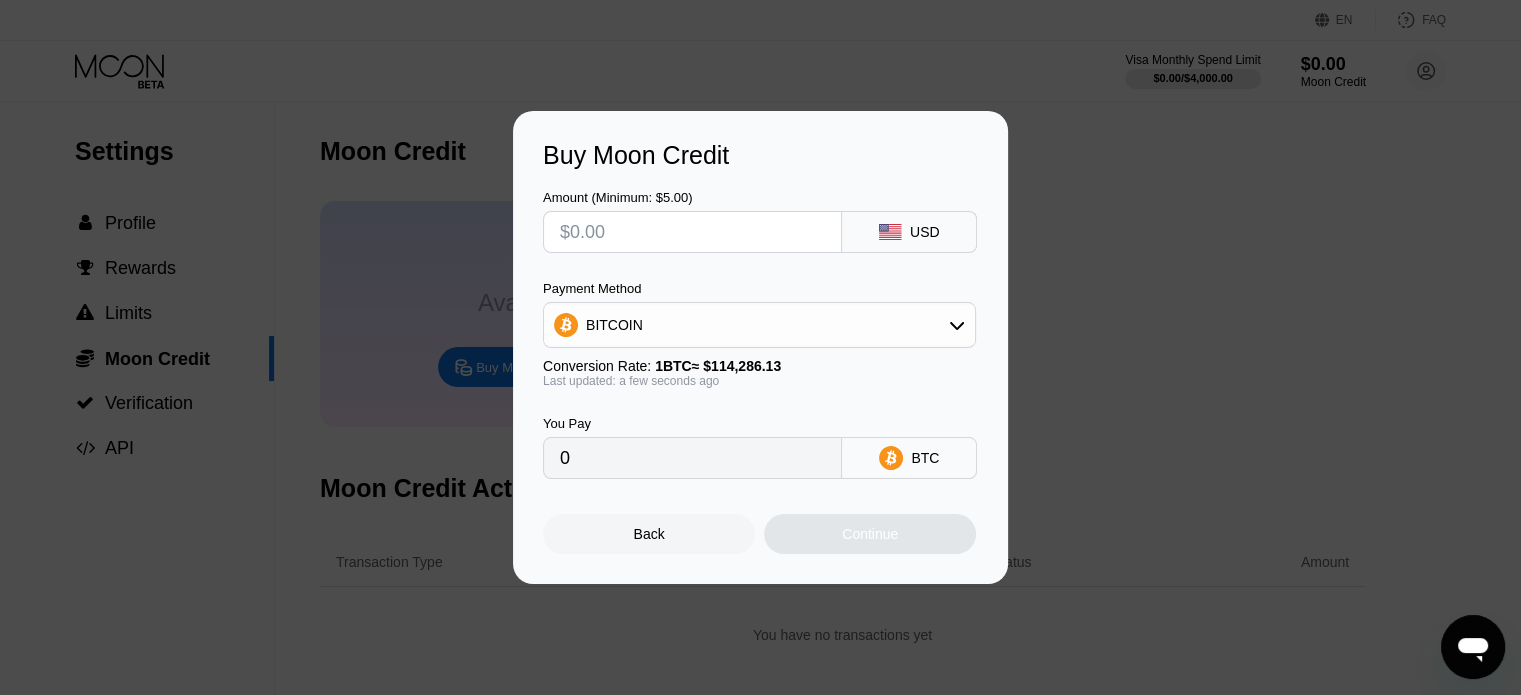 click at bounding box center [692, 232] 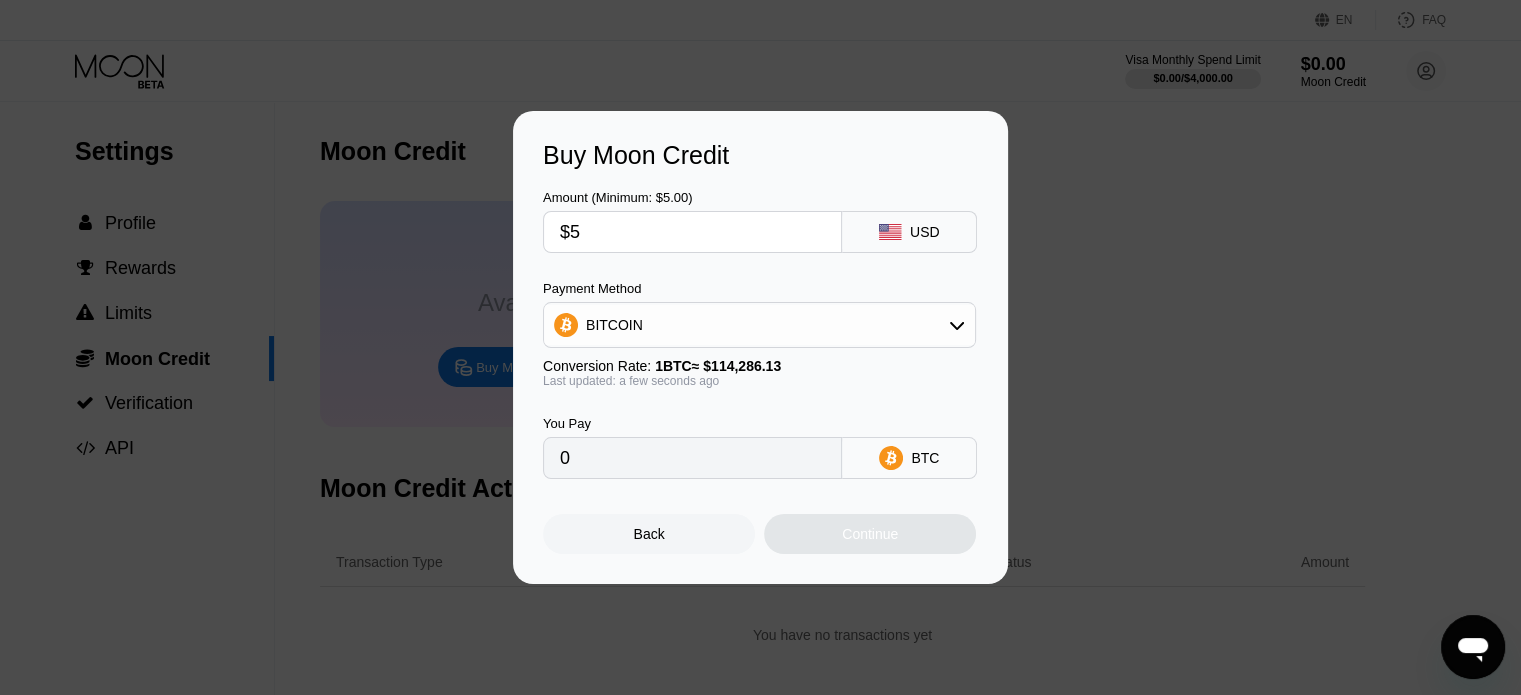 type on "0.00004375" 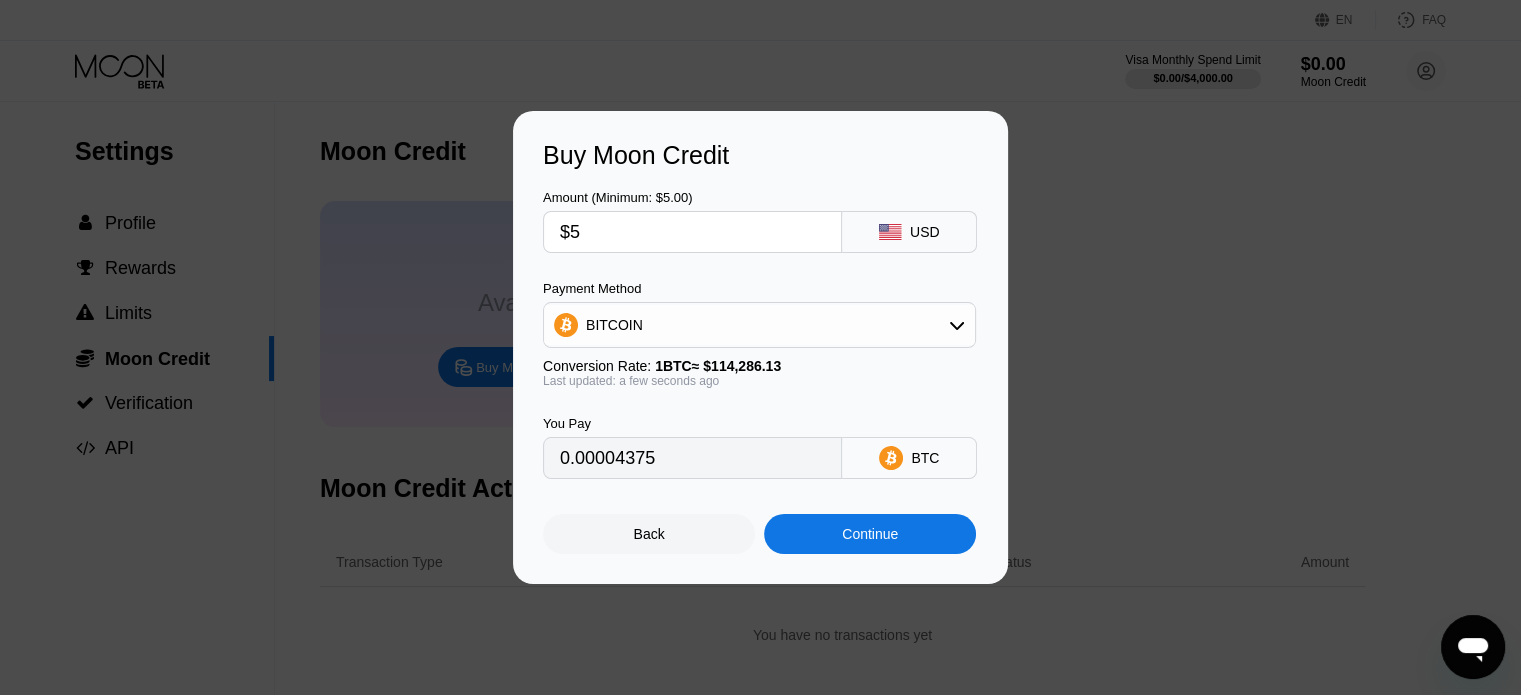 type on "$50" 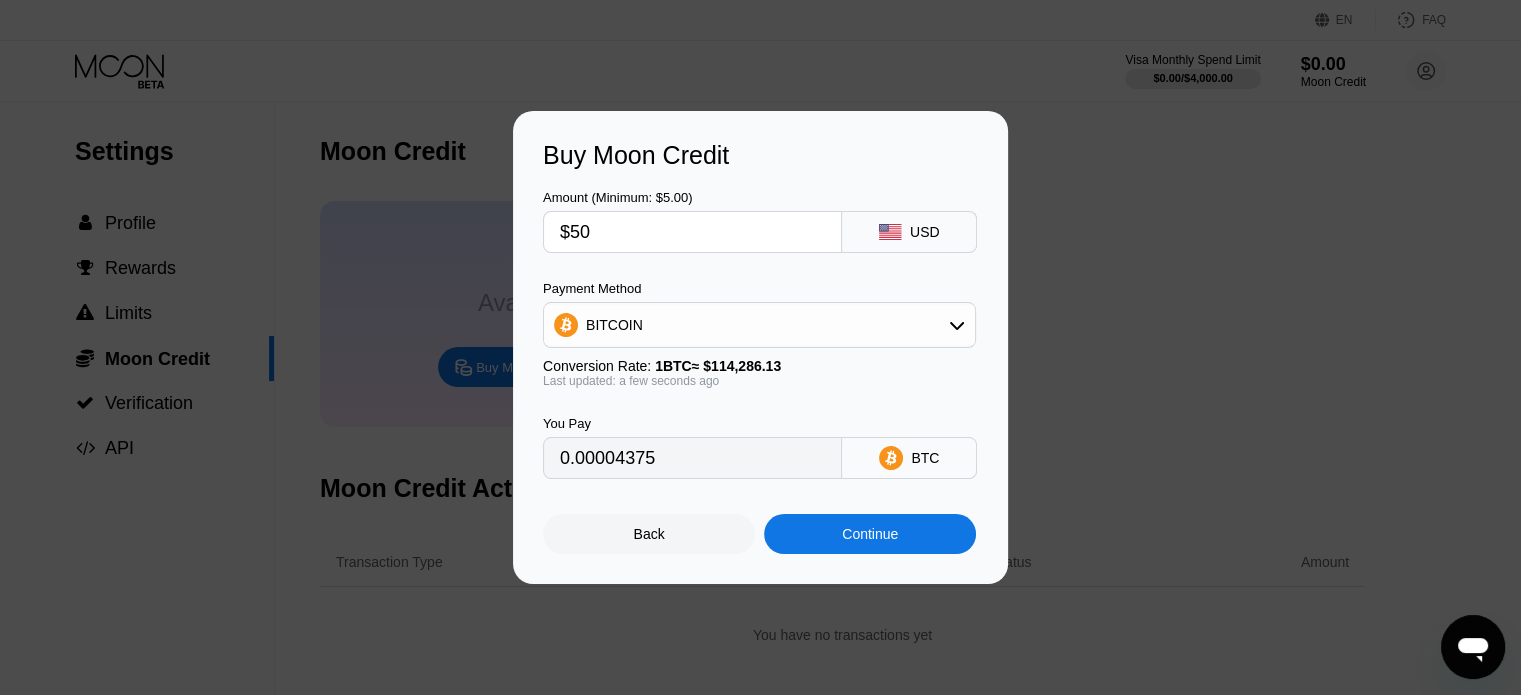 type on "0.00043750" 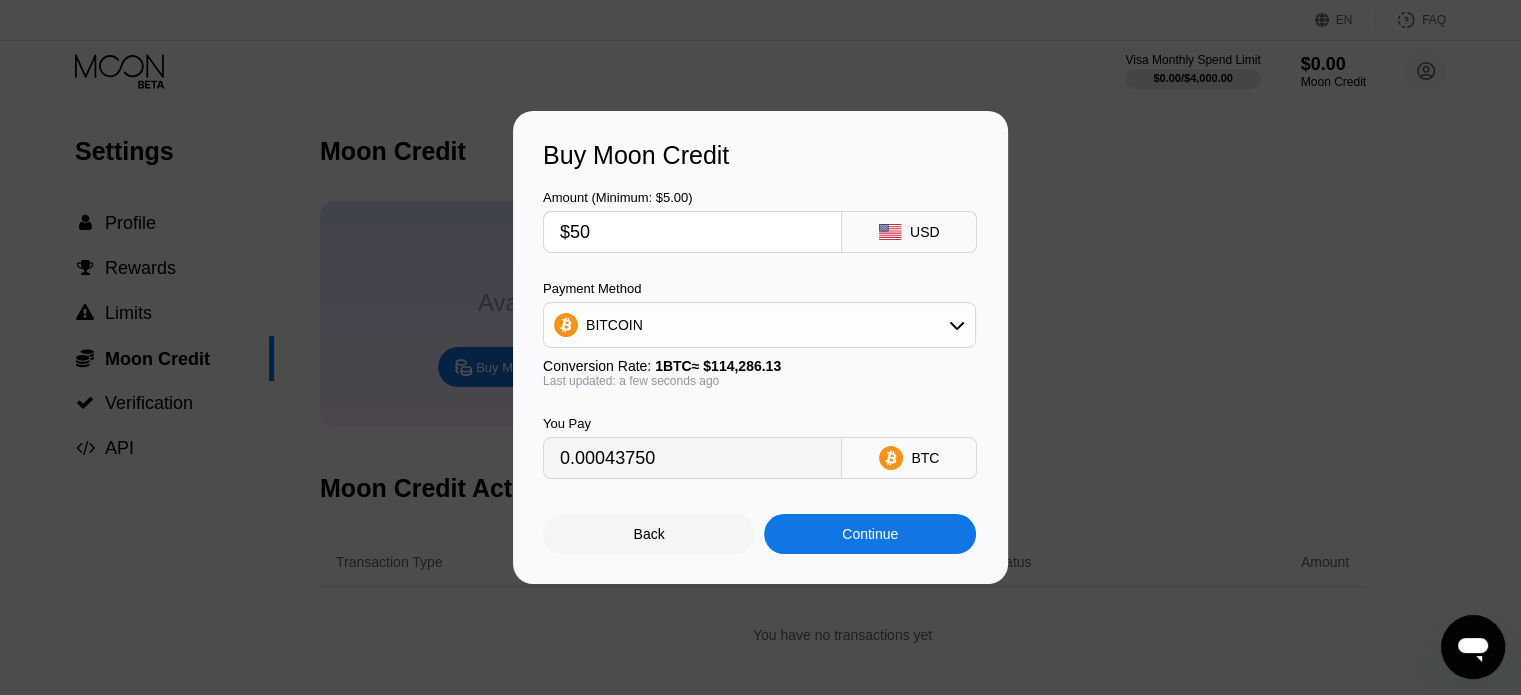 type on "$50" 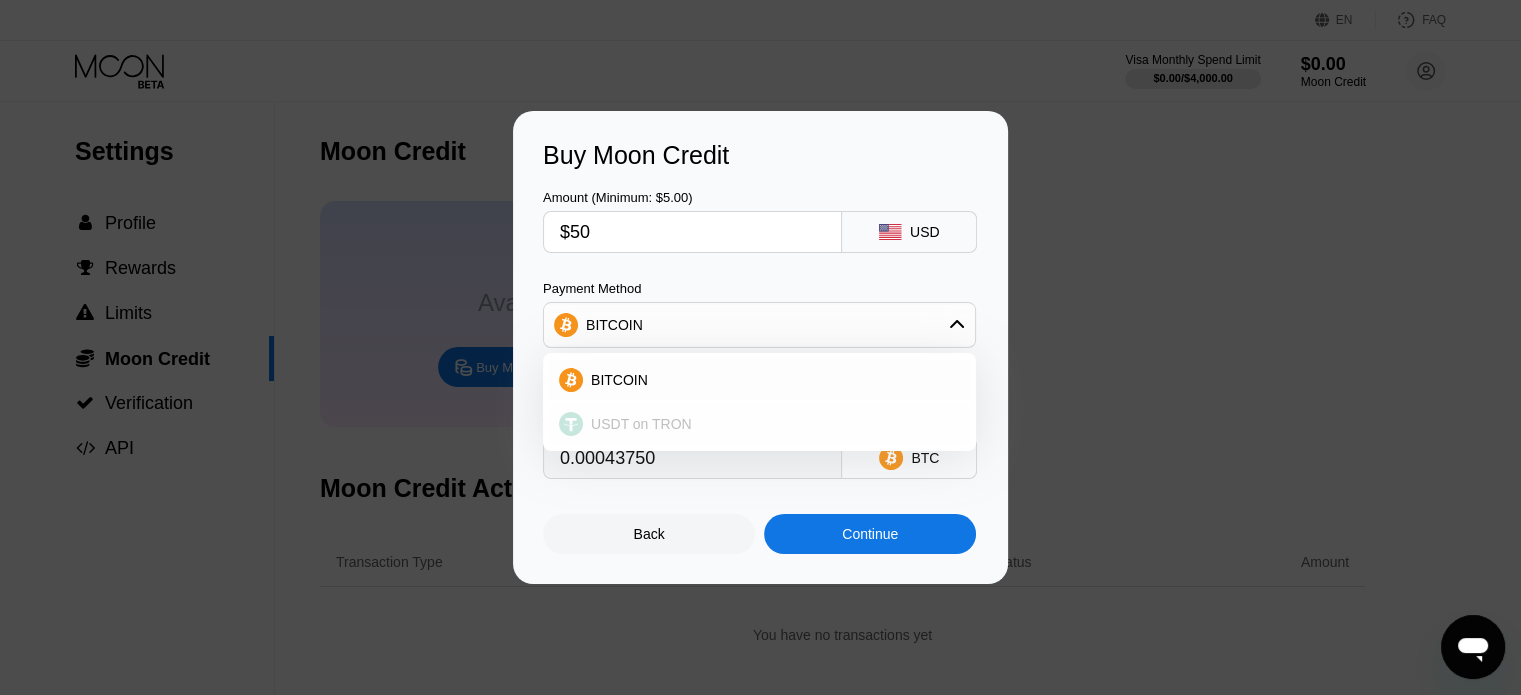click on "USDT on TRON" at bounding box center [641, 424] 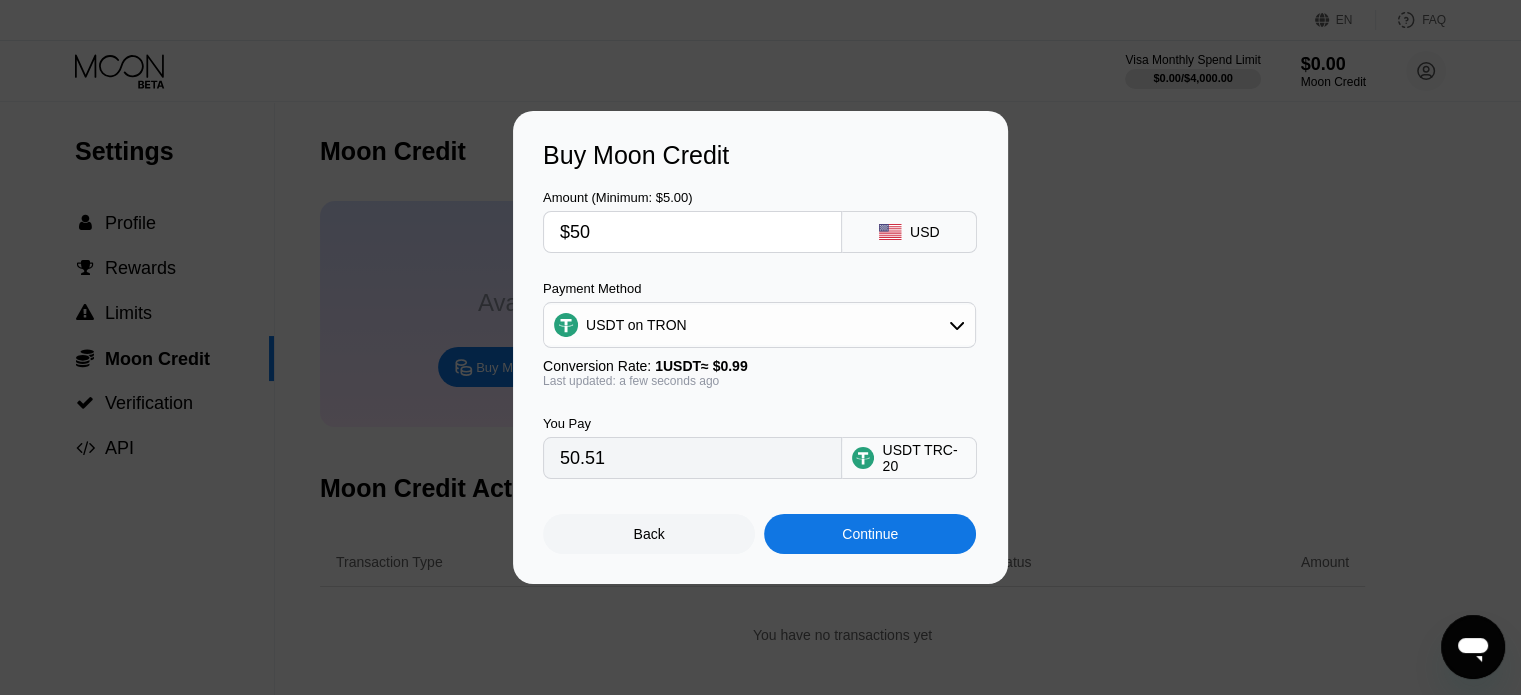 click on "Continue" at bounding box center [870, 534] 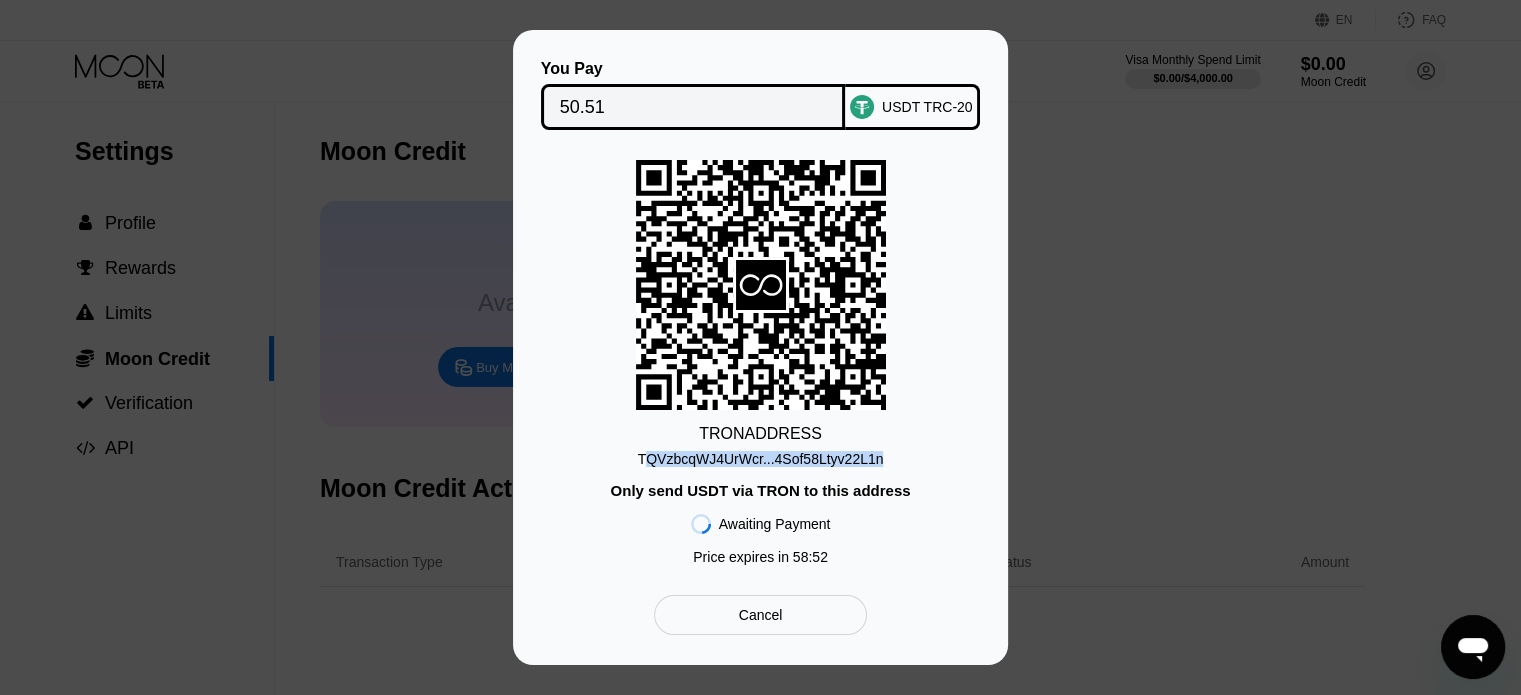 drag, startPoint x: 879, startPoint y: 459, endPoint x: 649, endPoint y: 459, distance: 230 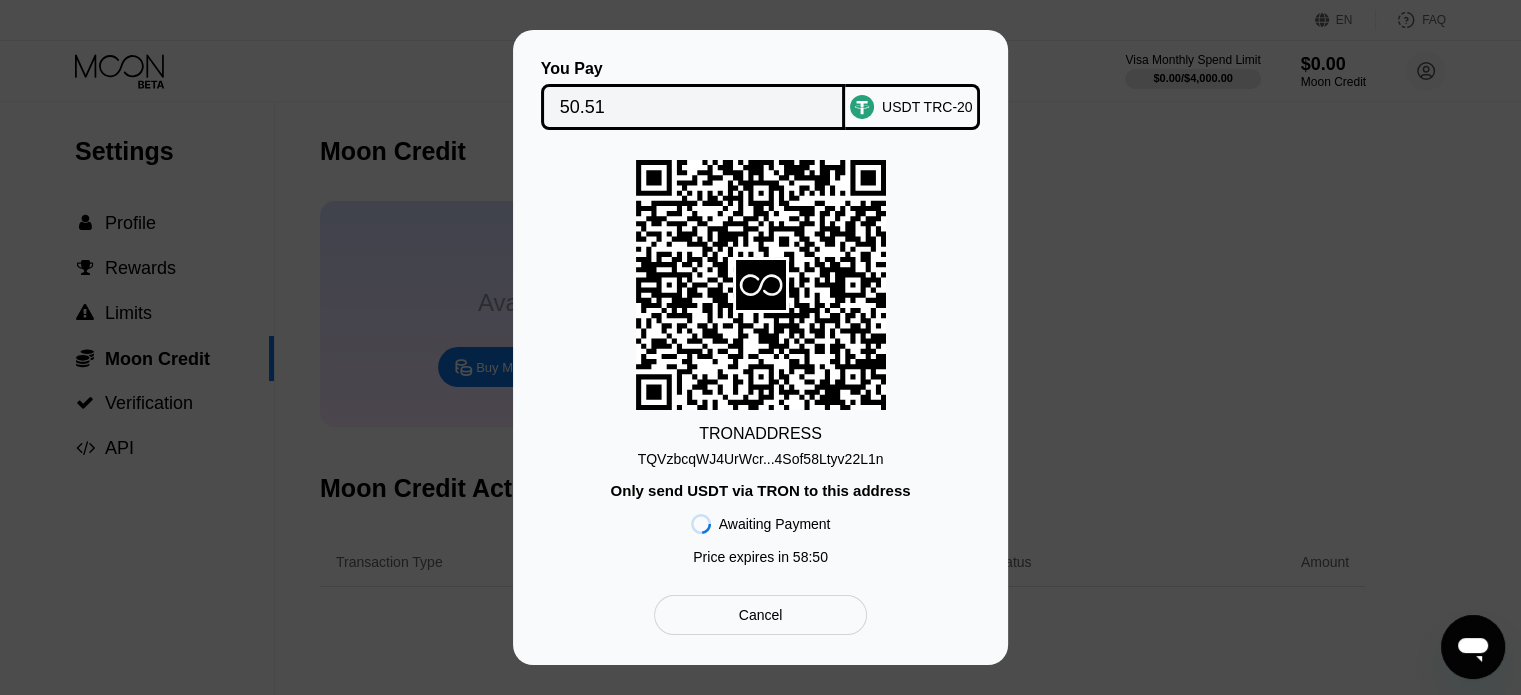 click on "TRON  ADDRESS TQVzbcqWJ4UrWcr...4Sof58Ltyv22L1n Only send USDT via TRON to this address Awaiting Payment Price expires in   58 : 50" at bounding box center (760, 367) 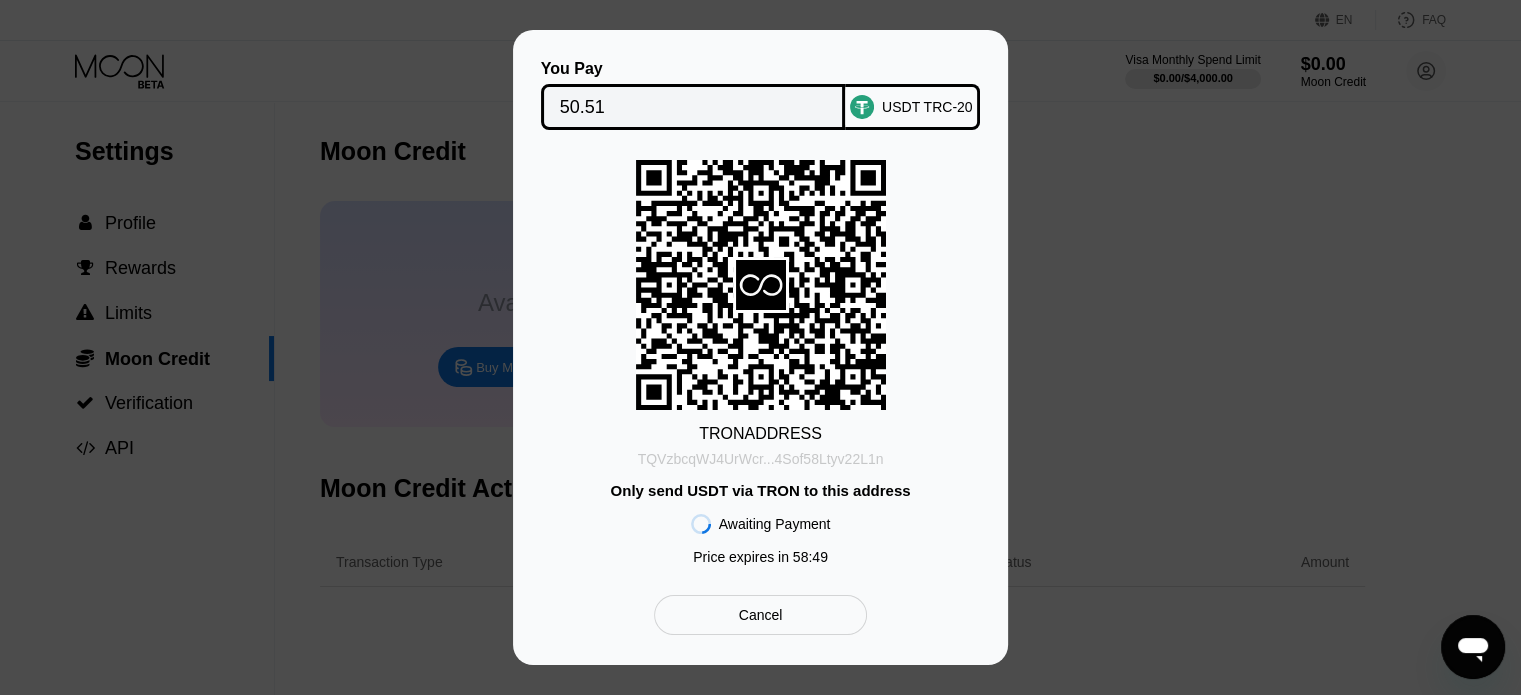 click on "TQVzbcqWJ4UrWcr...4Sof58Ltyv22L1n" at bounding box center (761, 459) 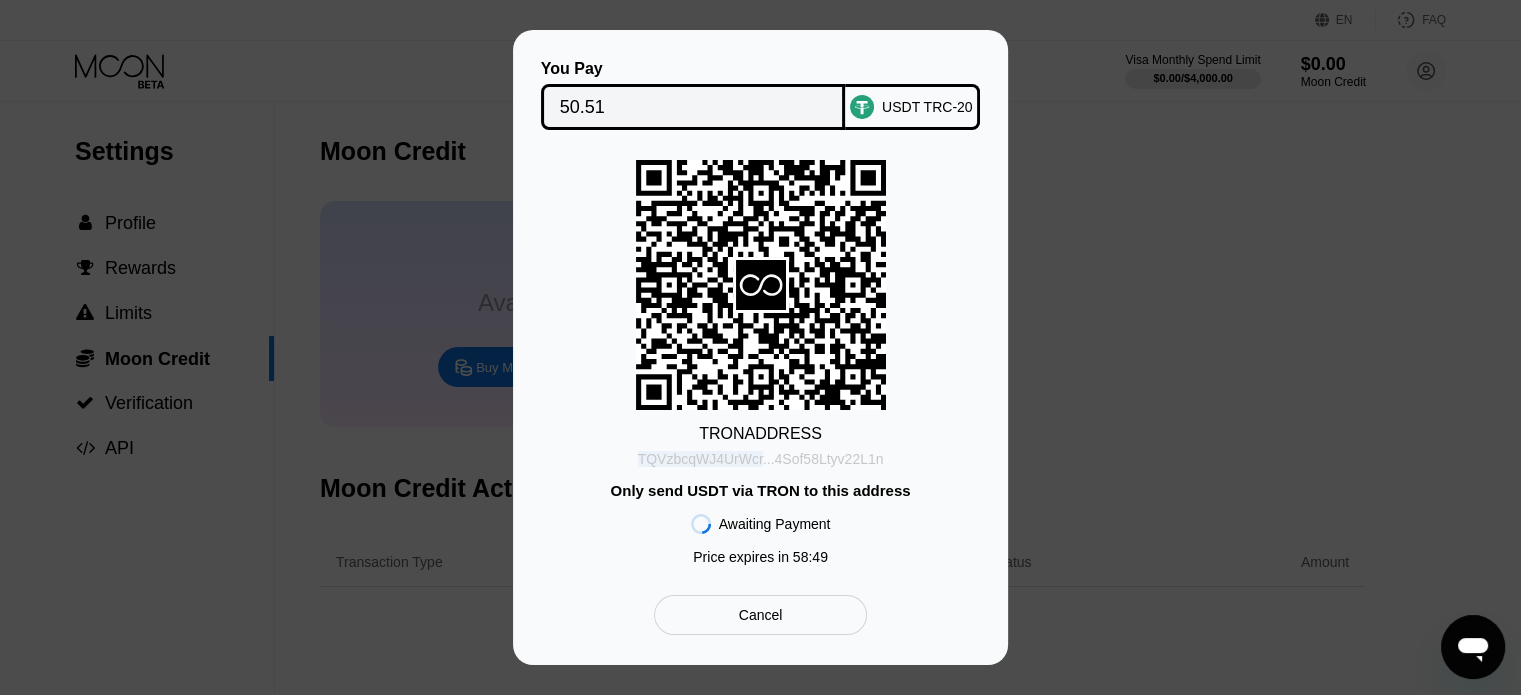 click on "TQVzbcqWJ4UrWcr...4Sof58Ltyv22L1n" at bounding box center [761, 459] 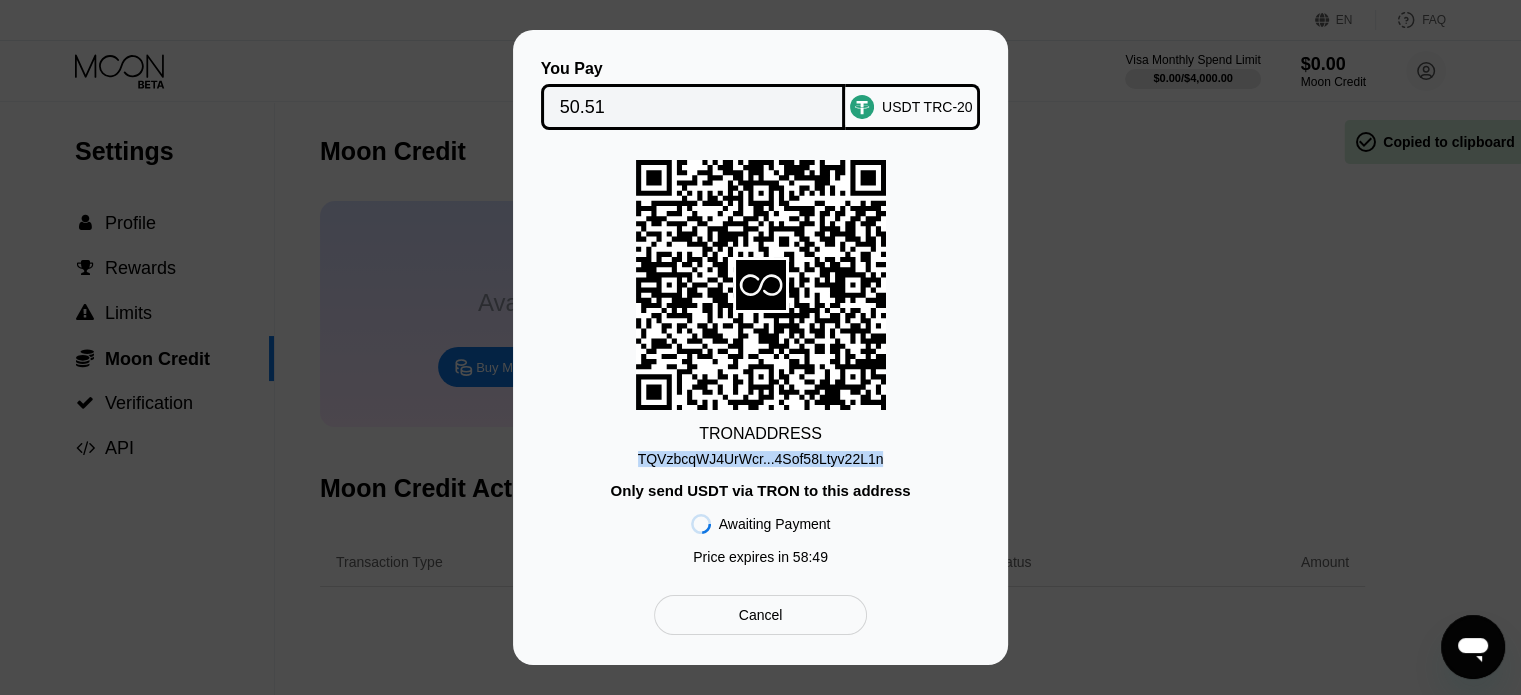 click on "TQVzbcqWJ4UrWcr...4Sof58Ltyv22L1n" at bounding box center (761, 459) 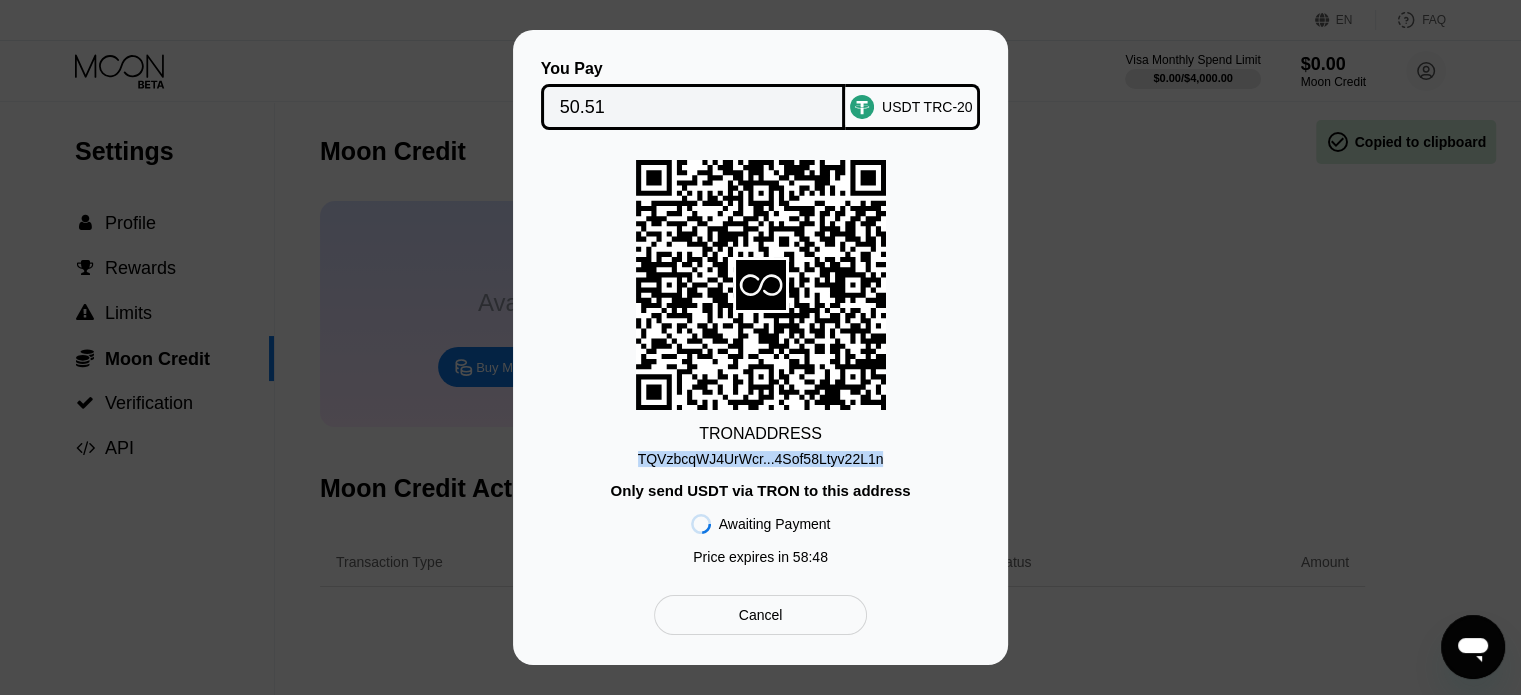 click on "TQVzbcqWJ4UrWcr...4Sof58Ltyv22L1n" at bounding box center (761, 459) 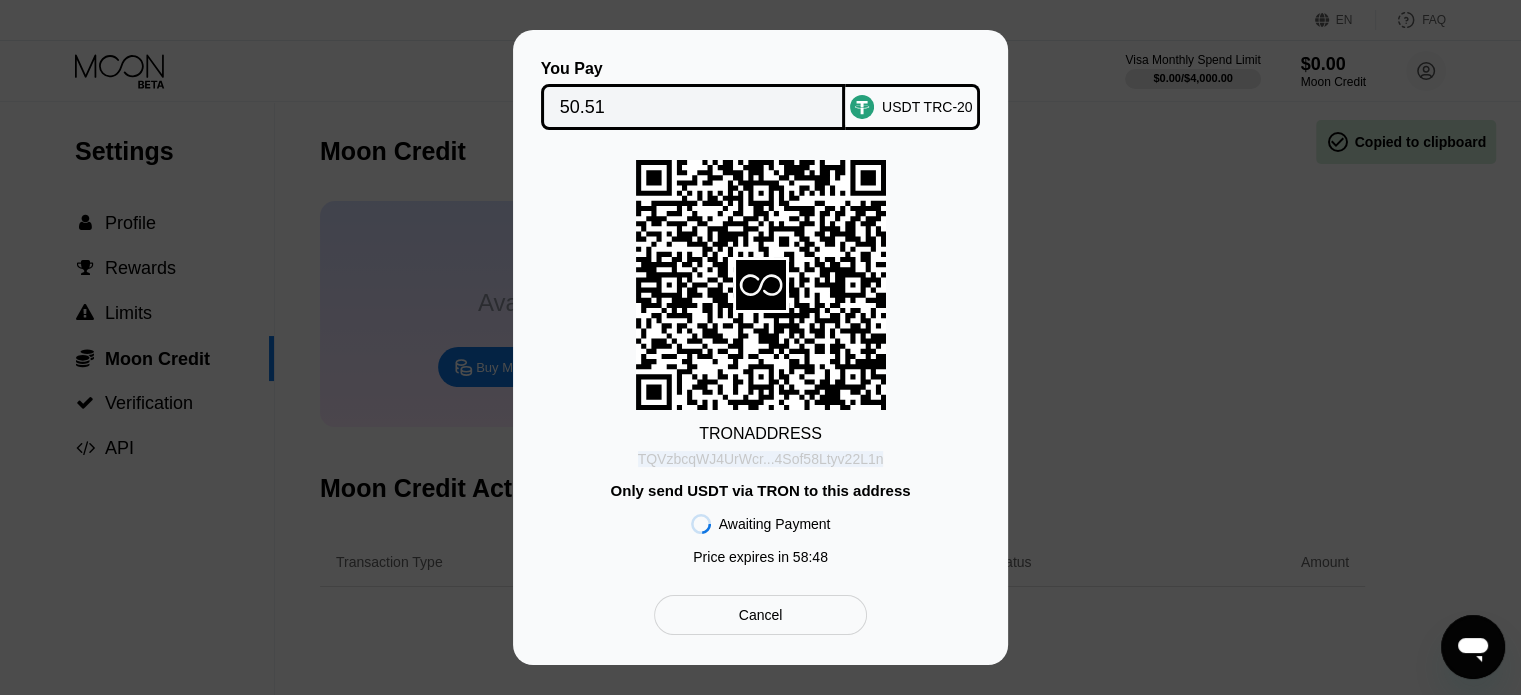 click on "TQVzbcqWJ4UrWcr...4Sof58Ltyv22L1n" at bounding box center (761, 459) 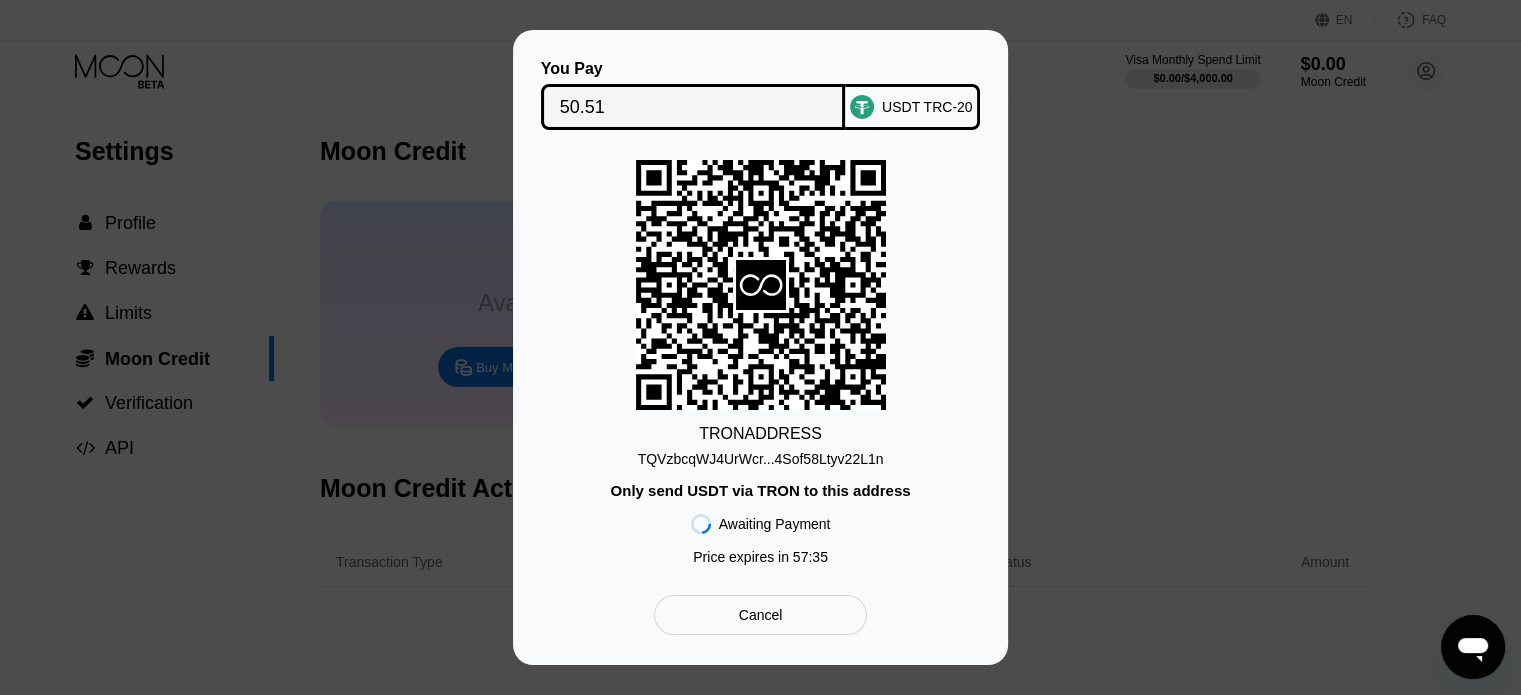 click on "50.51" at bounding box center (693, 107) 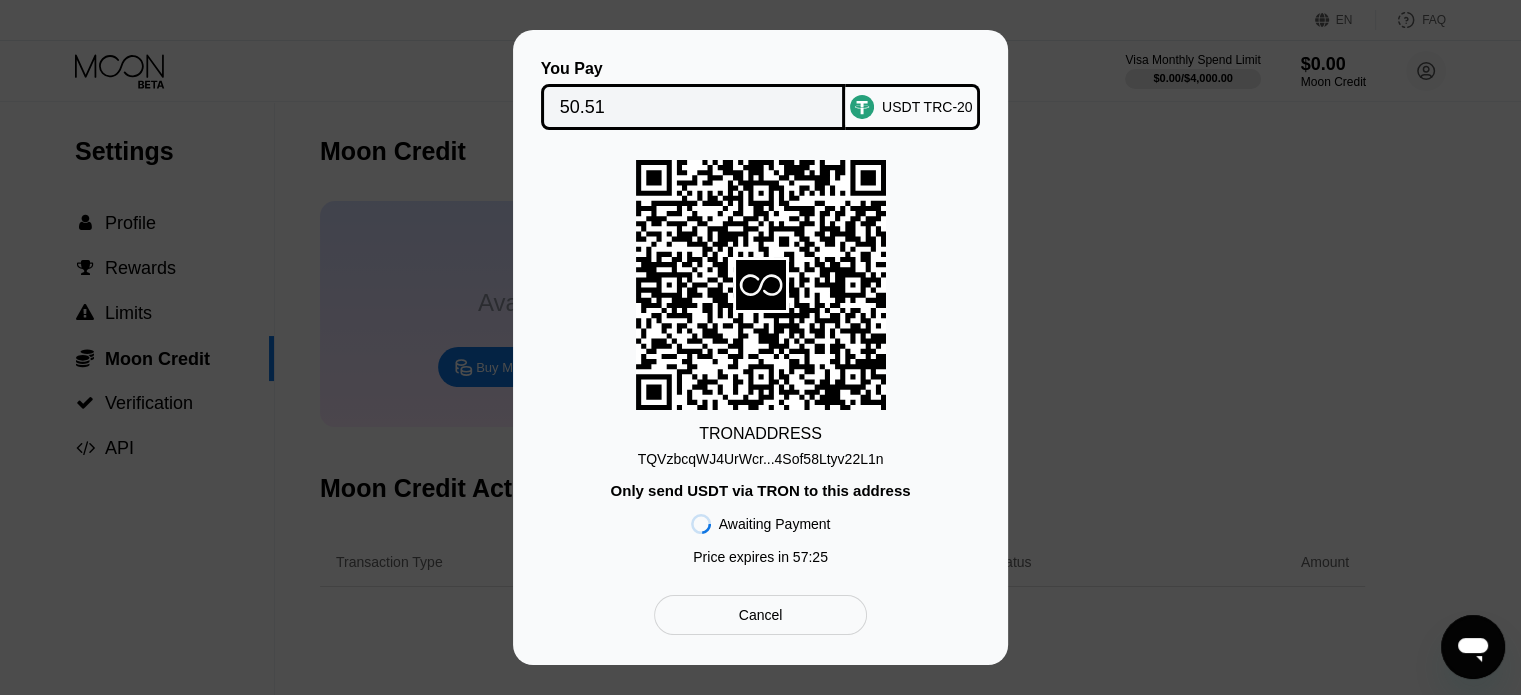 click on "50.51" at bounding box center (693, 107) 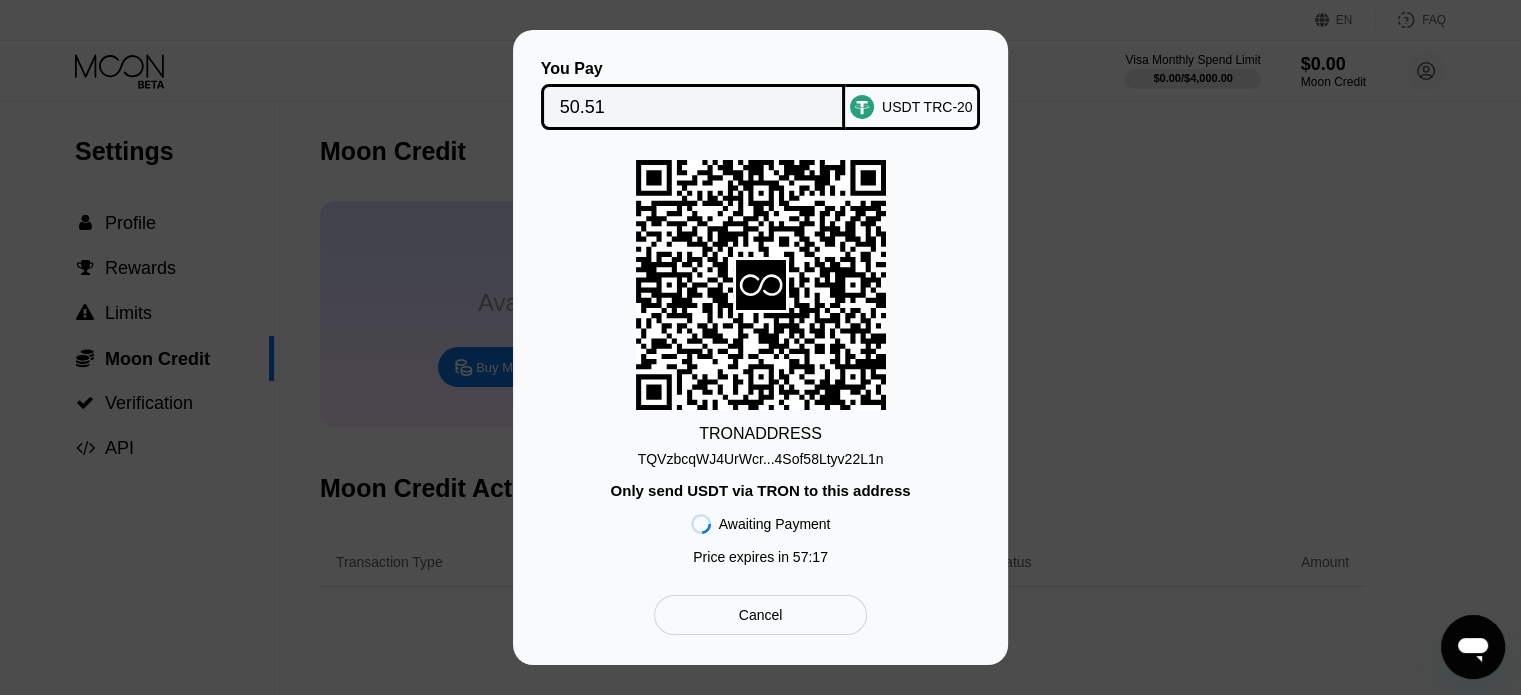 click on "USDT TRC-20" at bounding box center (927, 107) 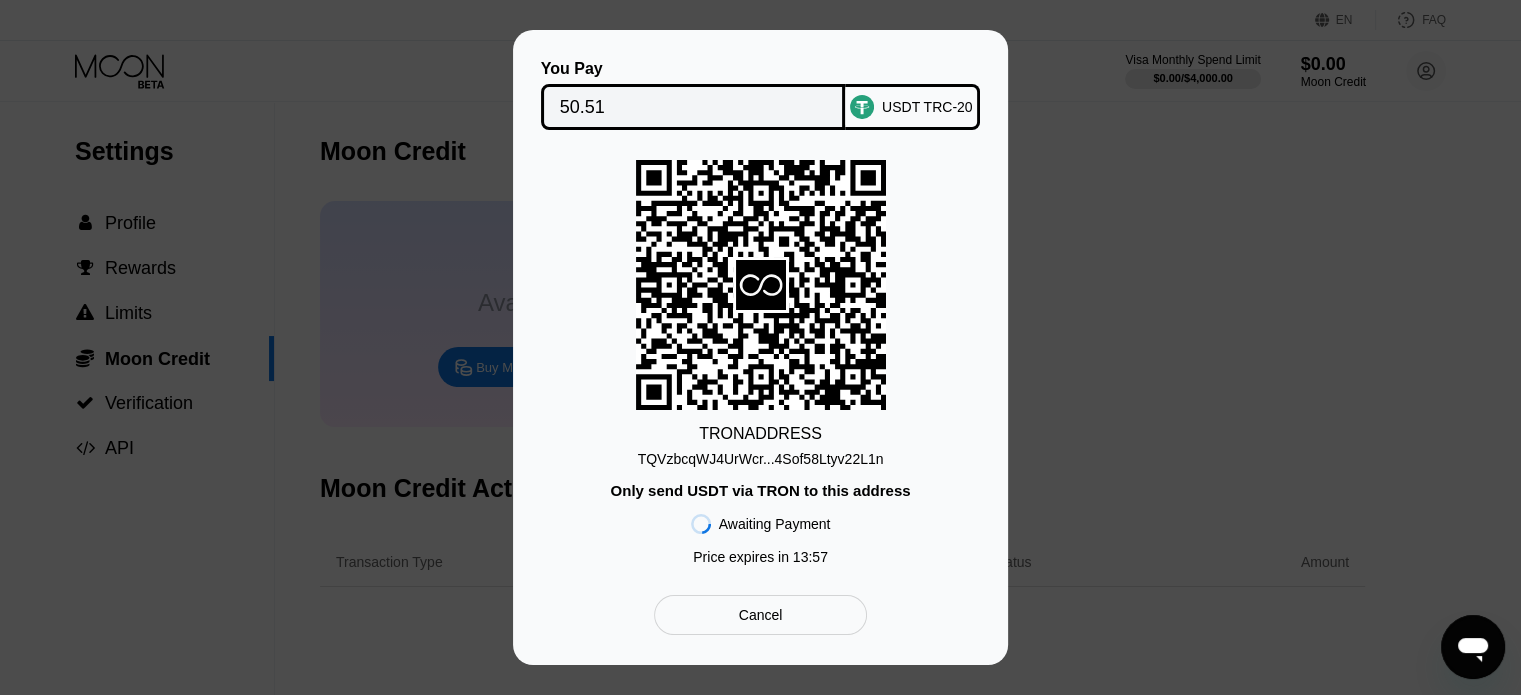 drag, startPoint x: 1268, startPoint y: 250, endPoint x: 1255, endPoint y: 244, distance: 14.3178215 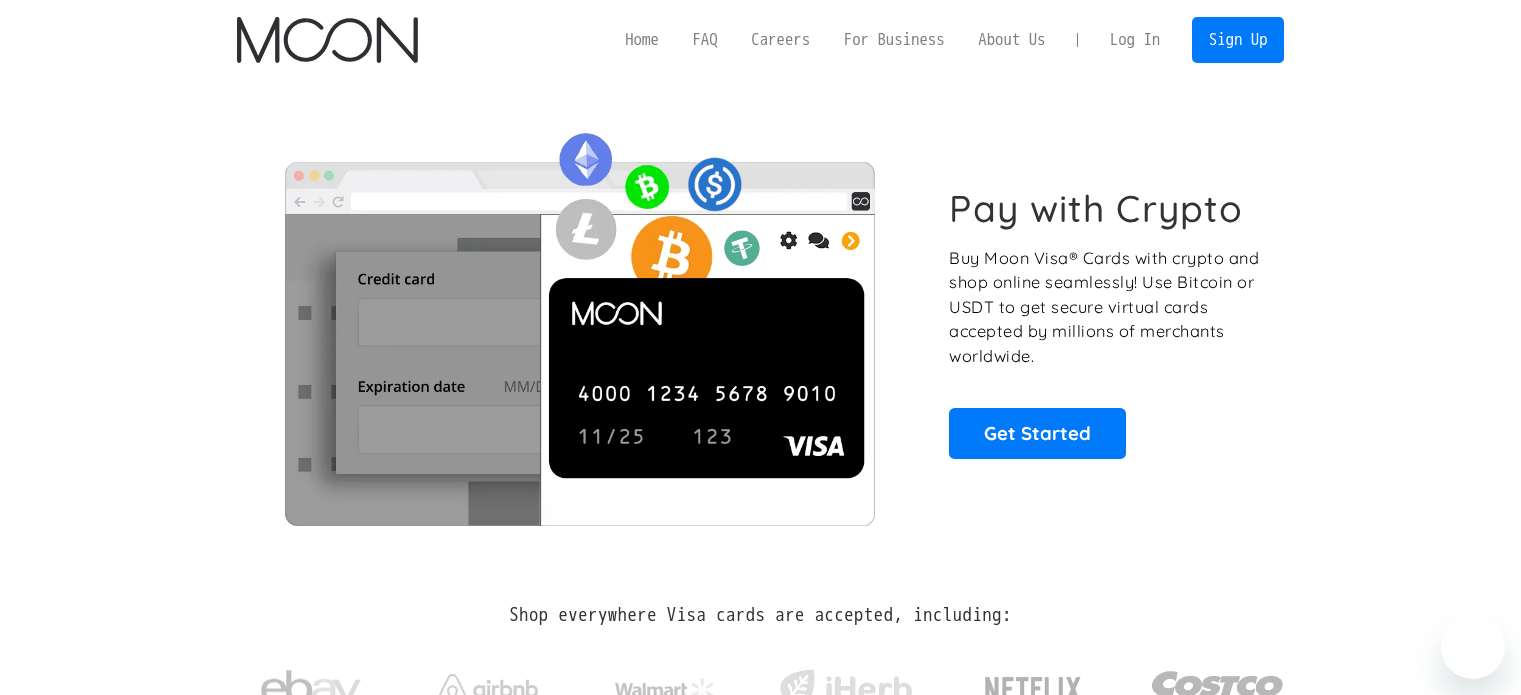 scroll, scrollTop: 0, scrollLeft: 0, axis: both 